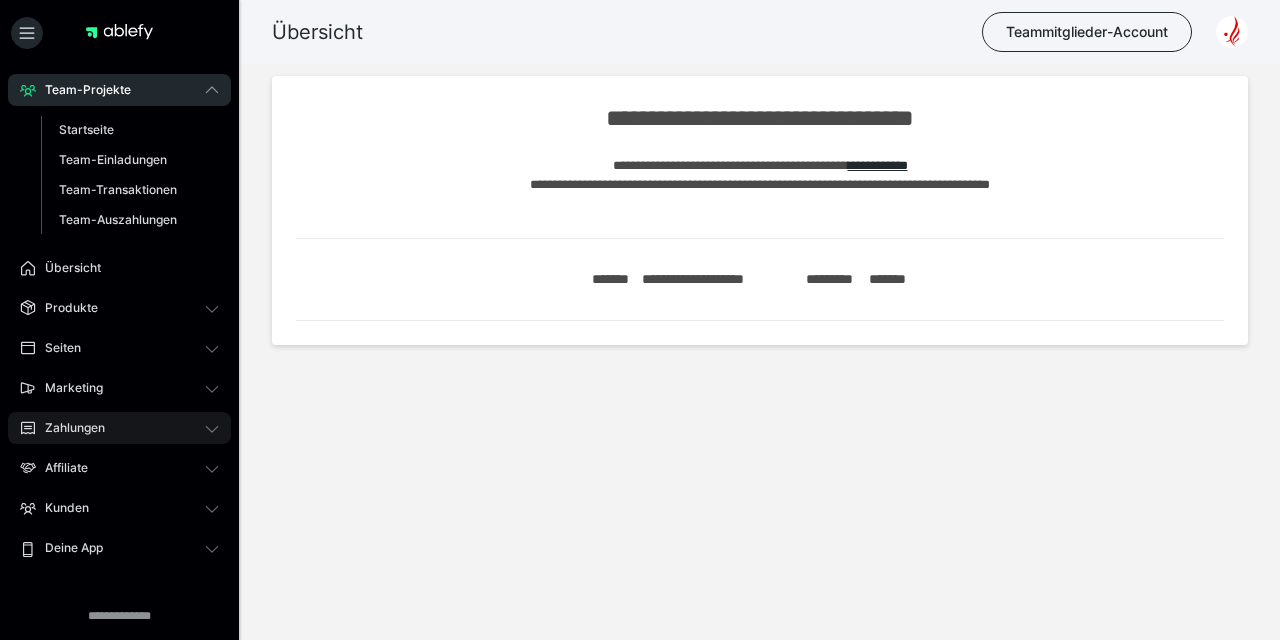 scroll, scrollTop: 0, scrollLeft: 0, axis: both 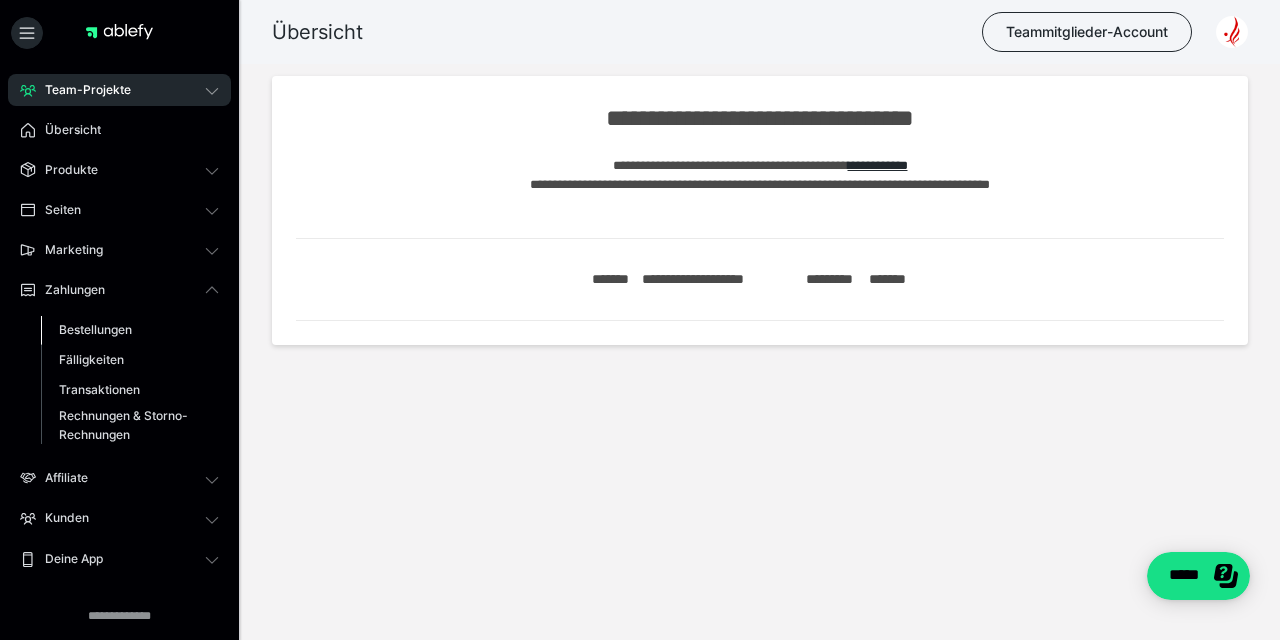 click on "Bestellungen" at bounding box center (130, 330) 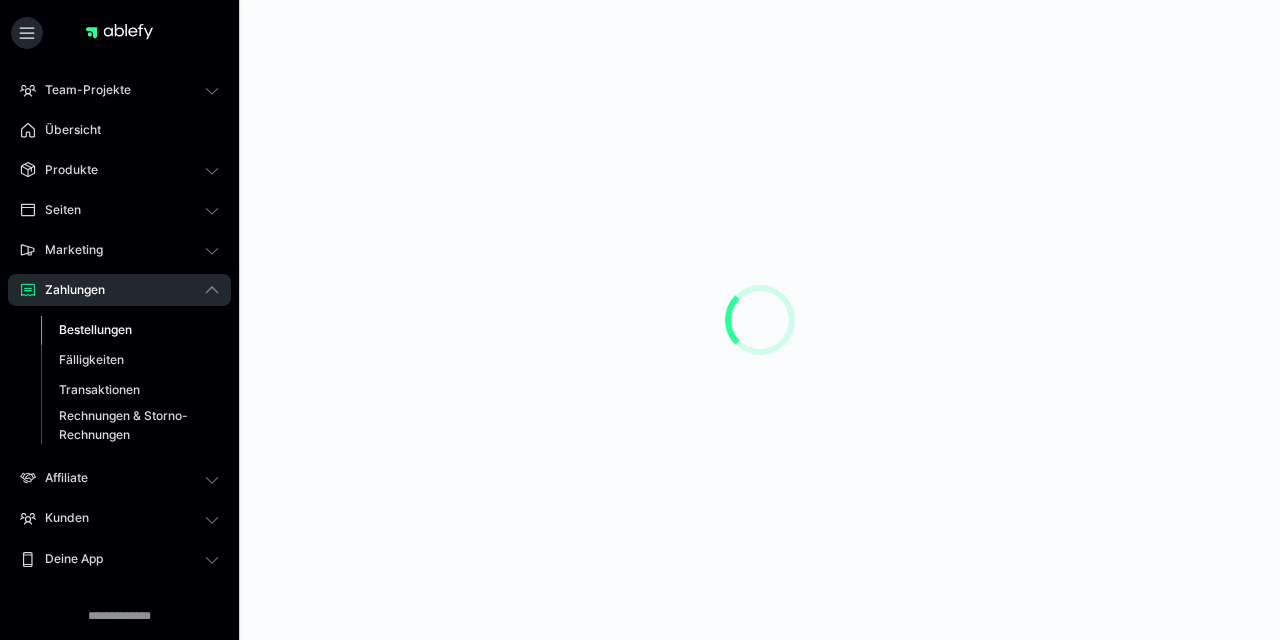 scroll, scrollTop: 0, scrollLeft: 0, axis: both 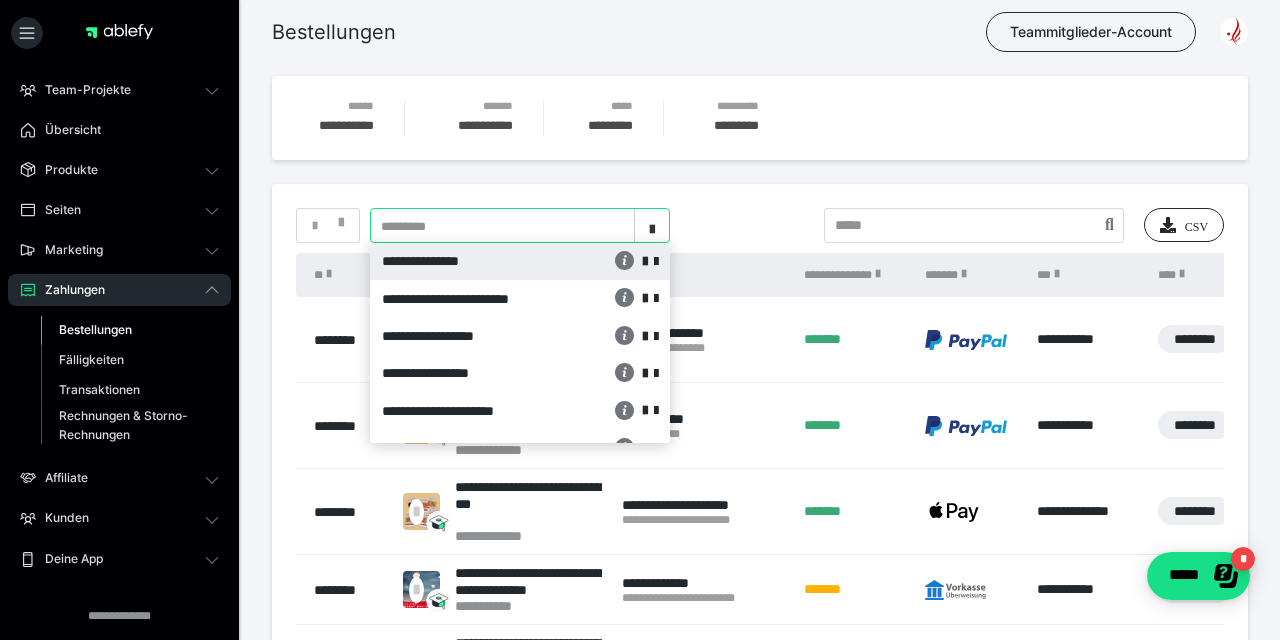 click at bounding box center (652, 226) 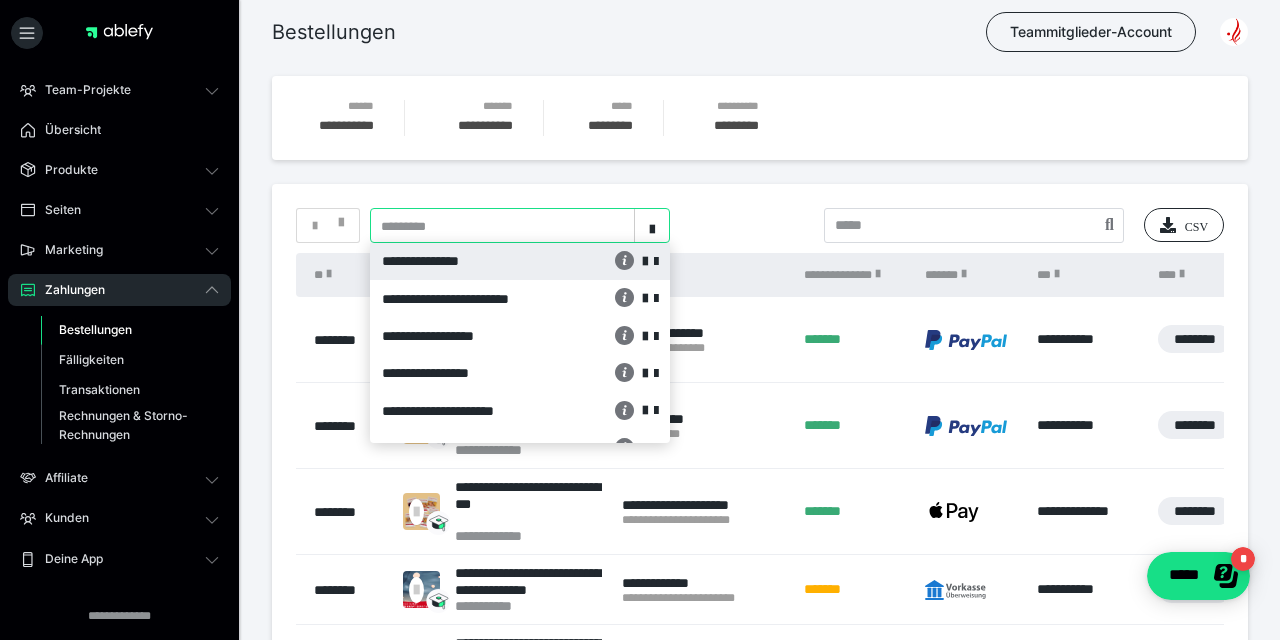 click on "**********" at bounding box center (466, 261) 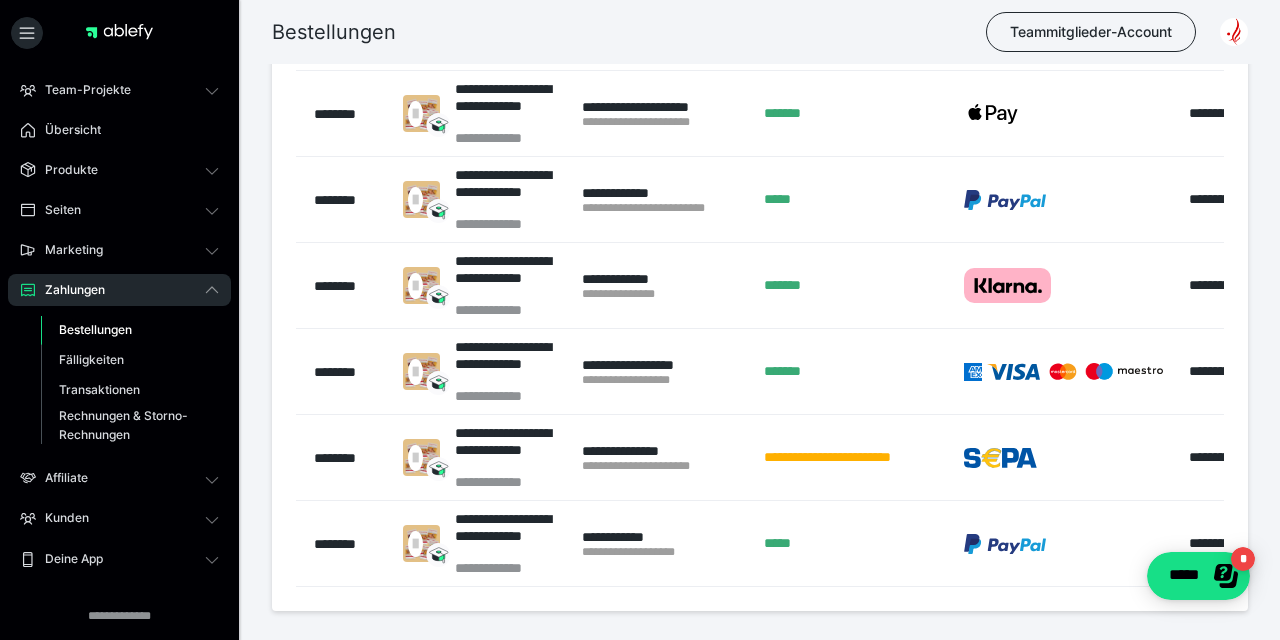 scroll, scrollTop: 303, scrollLeft: 0, axis: vertical 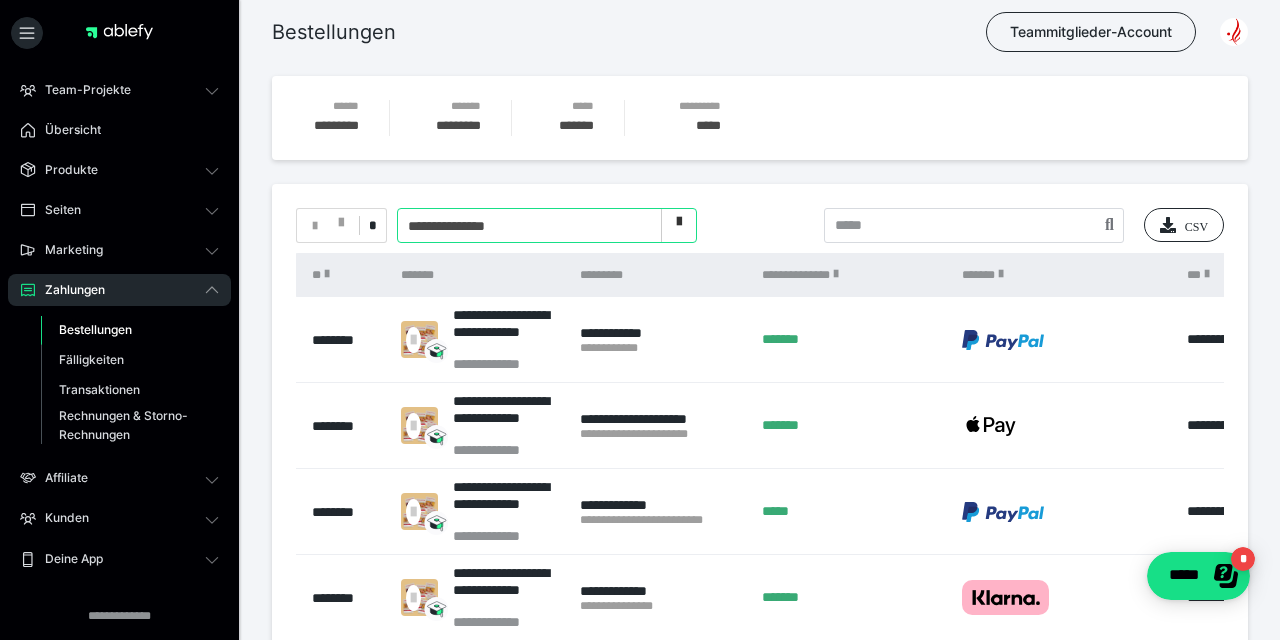 click at bounding box center (679, 226) 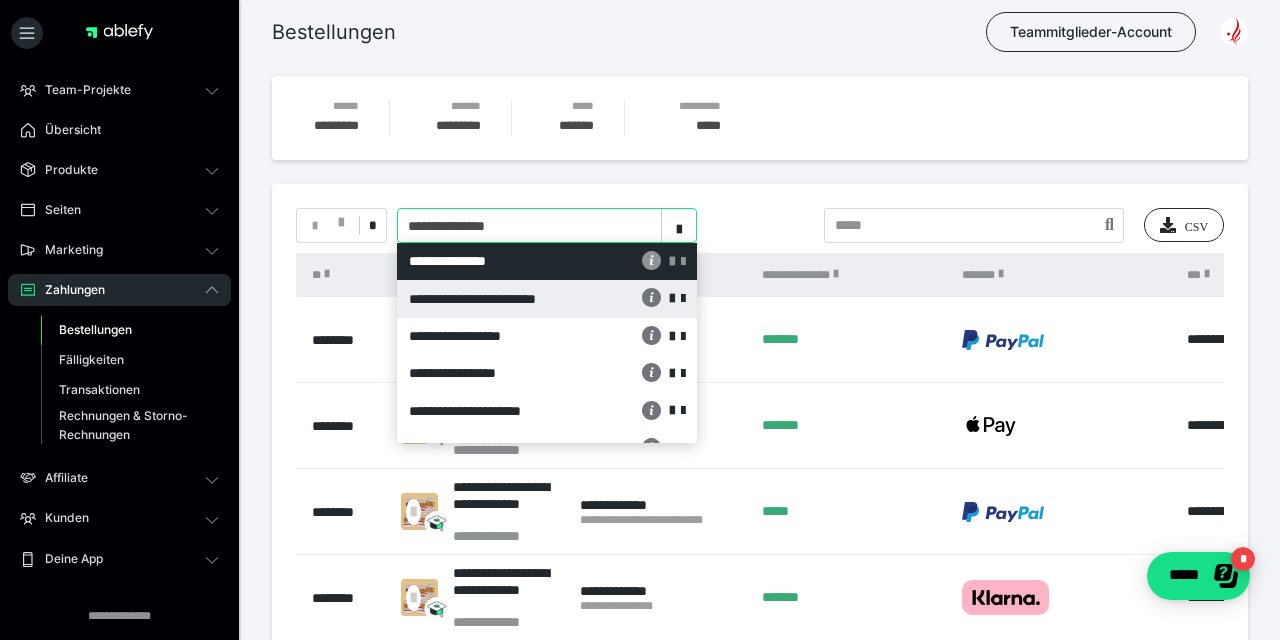click on "**********" at bounding box center [493, 299] 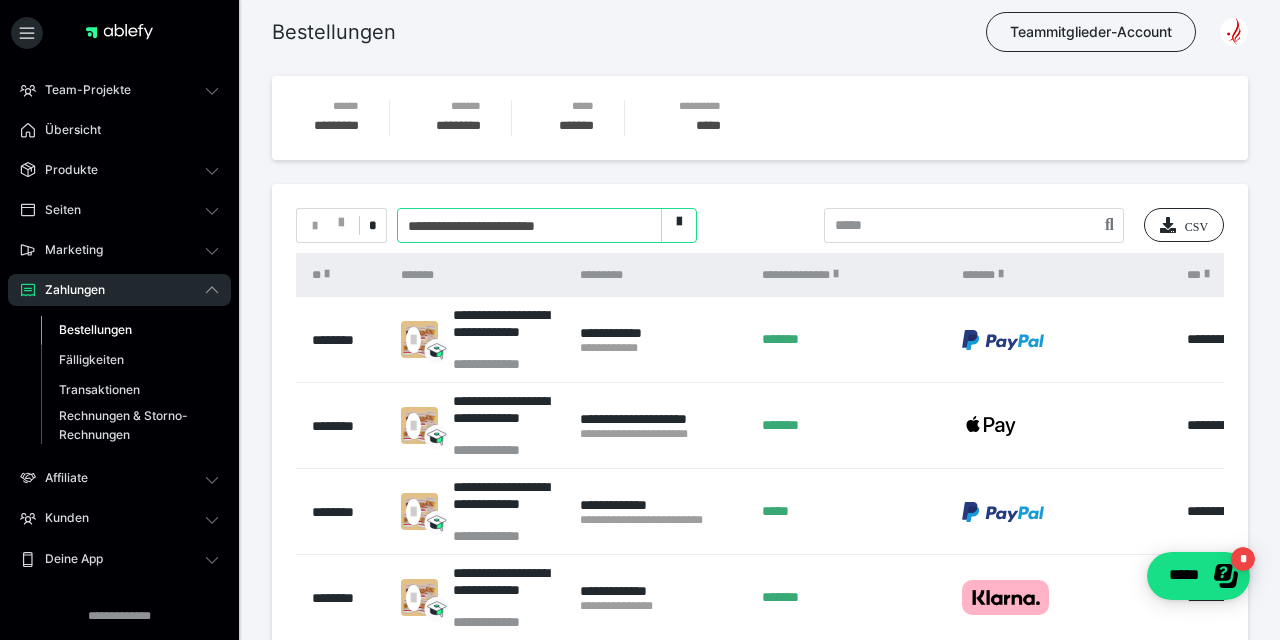 scroll, scrollTop: 0, scrollLeft: 0, axis: both 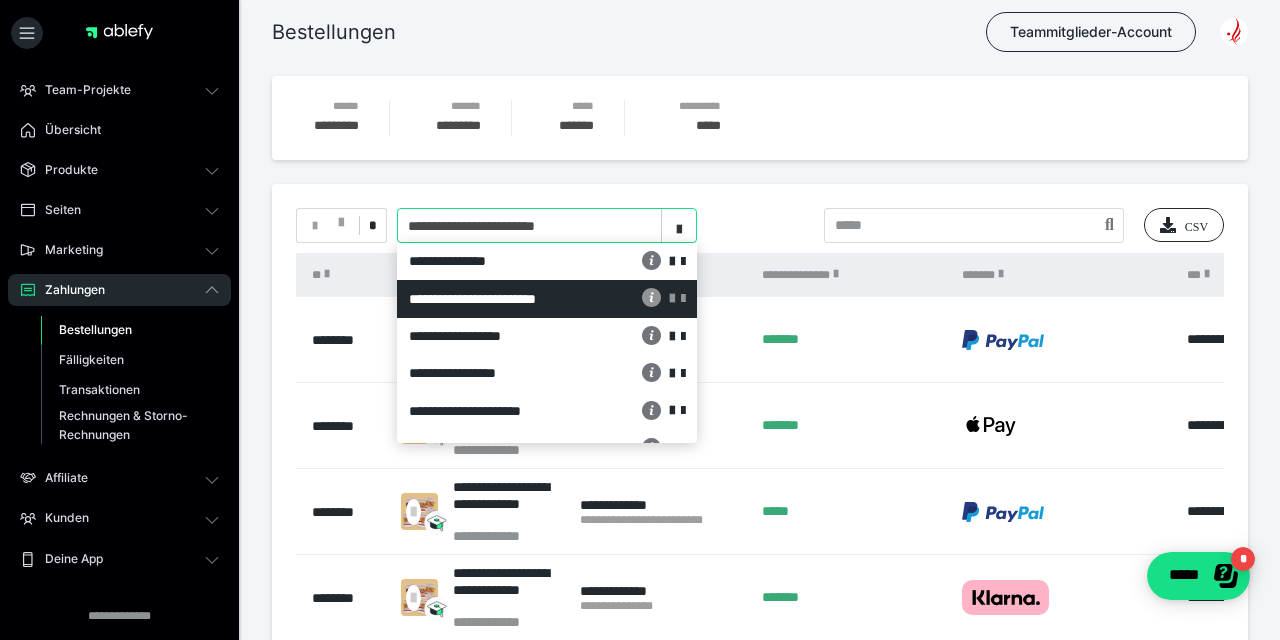 click at bounding box center (679, 226) 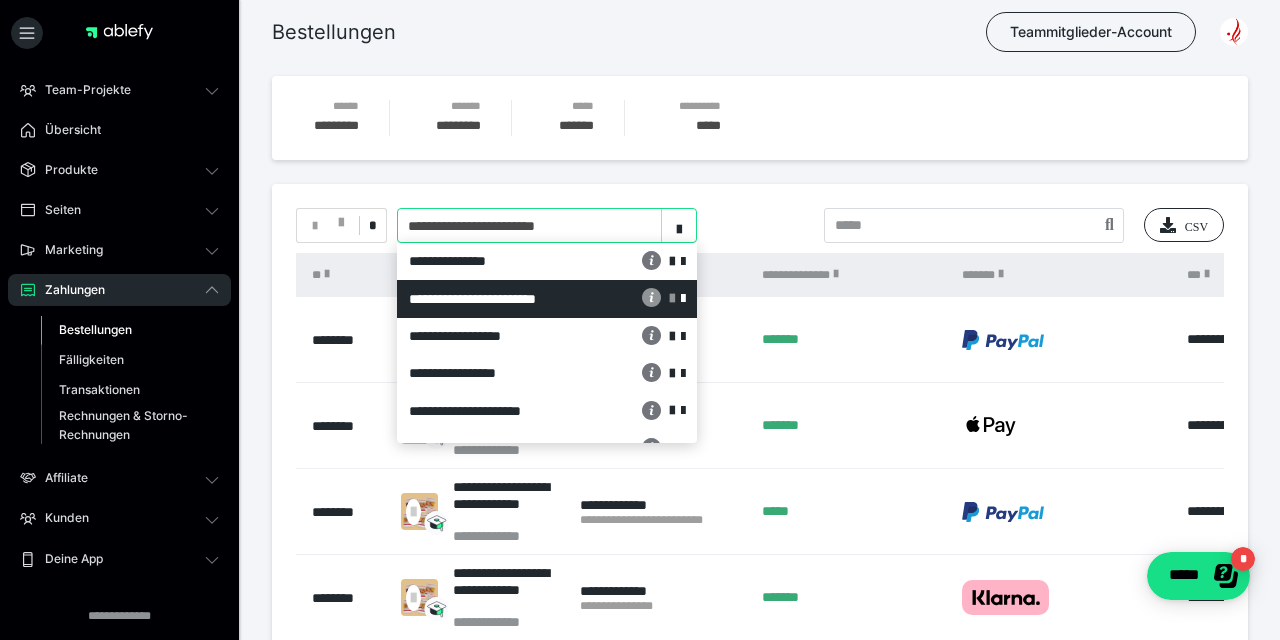 click at bounding box center (683, 299) 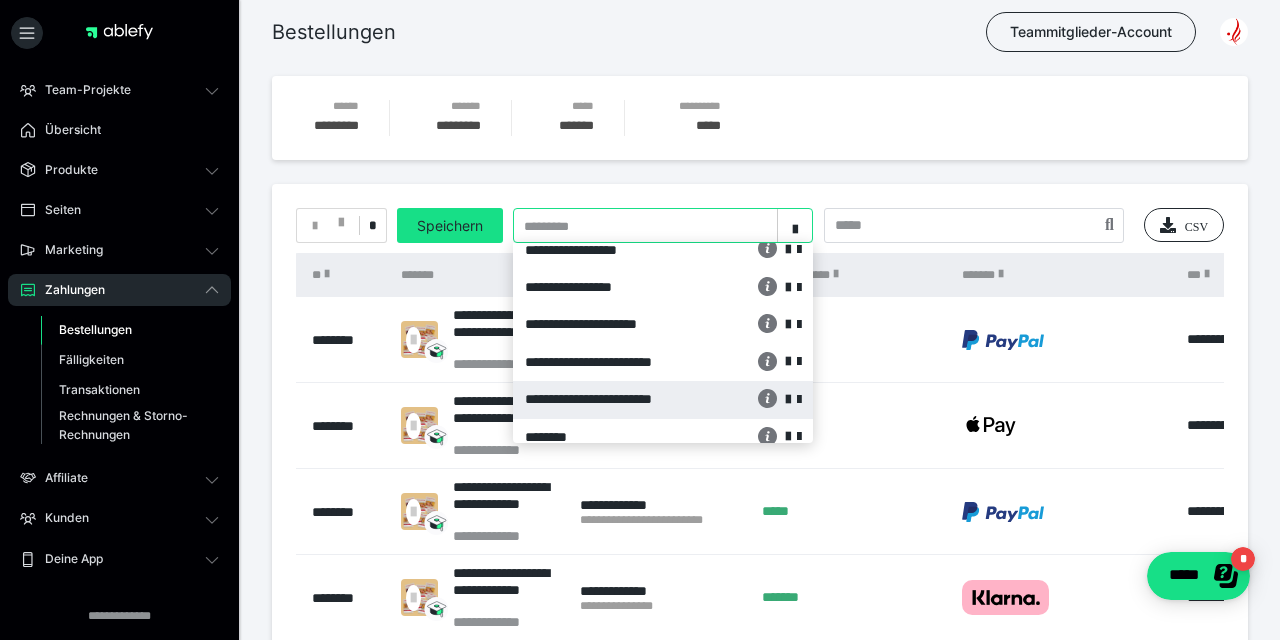 scroll, scrollTop: 0, scrollLeft: 0, axis: both 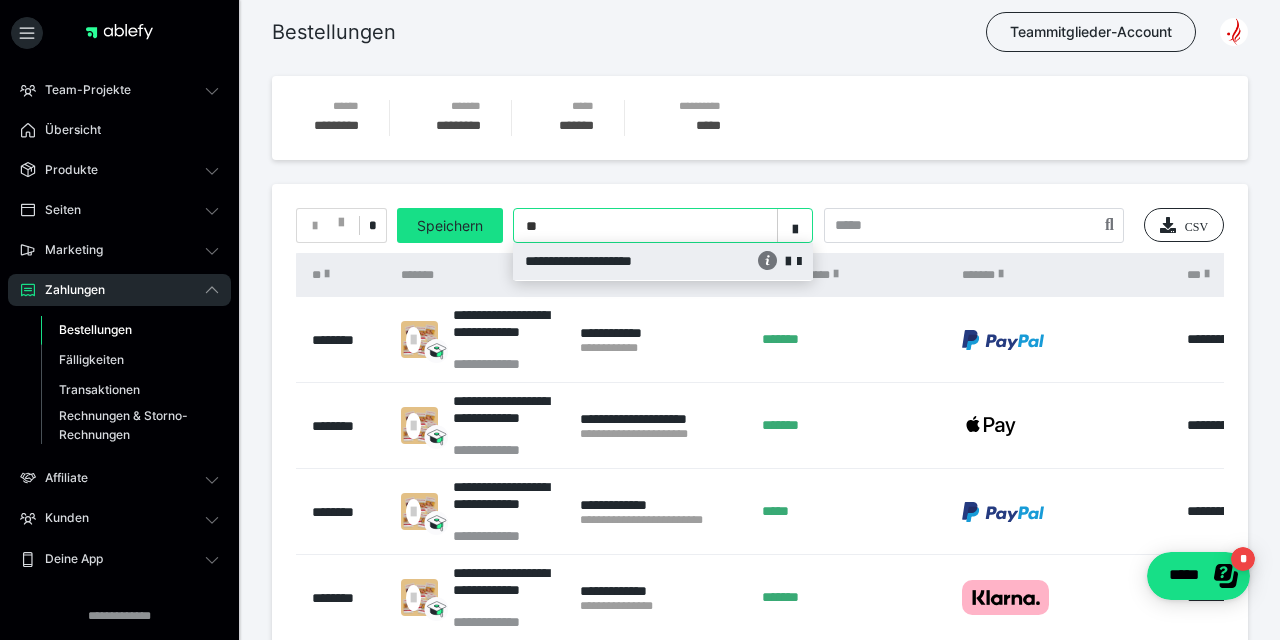 type on "*" 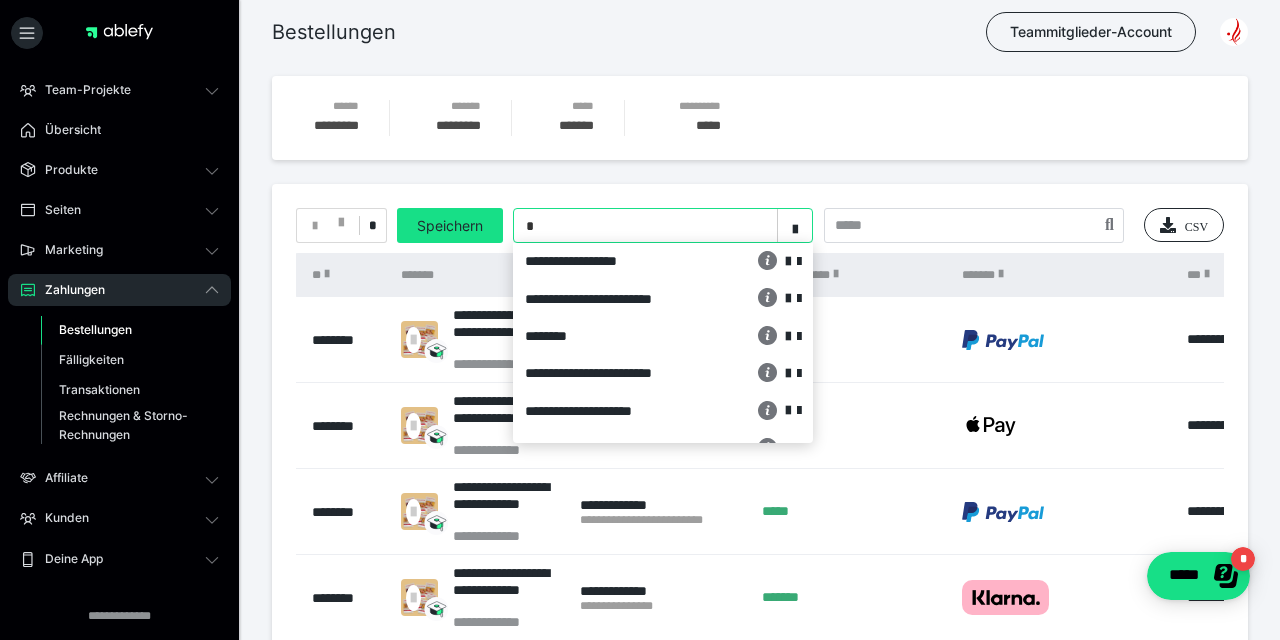 type 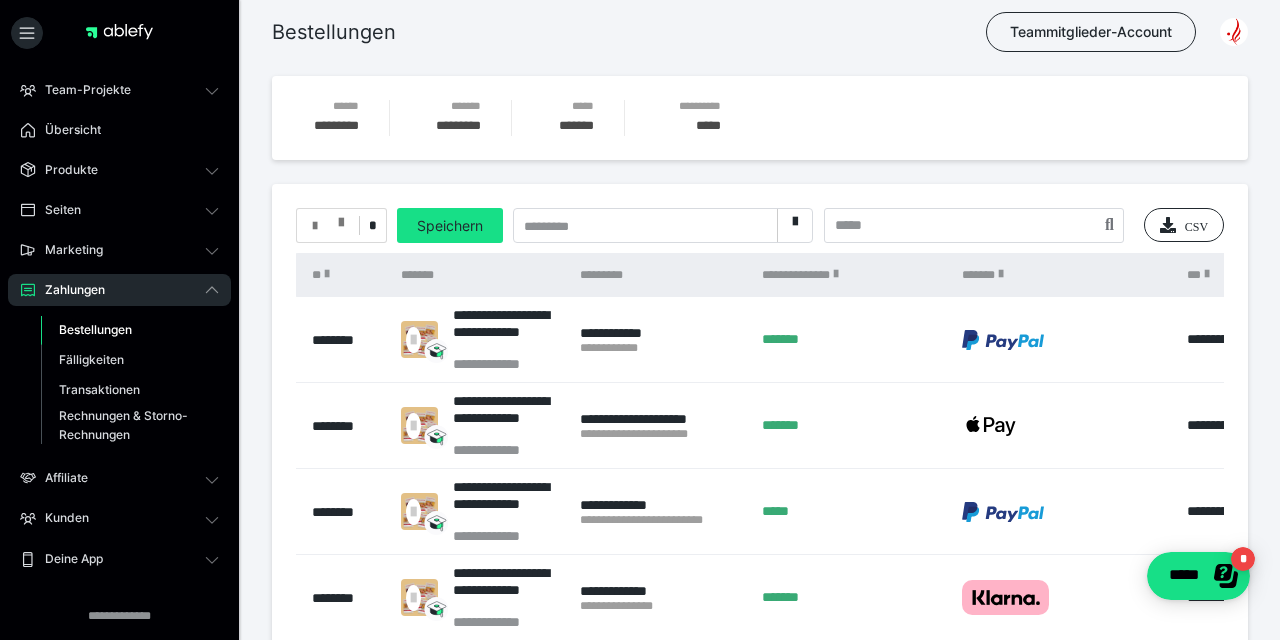 click at bounding box center (341, 218) 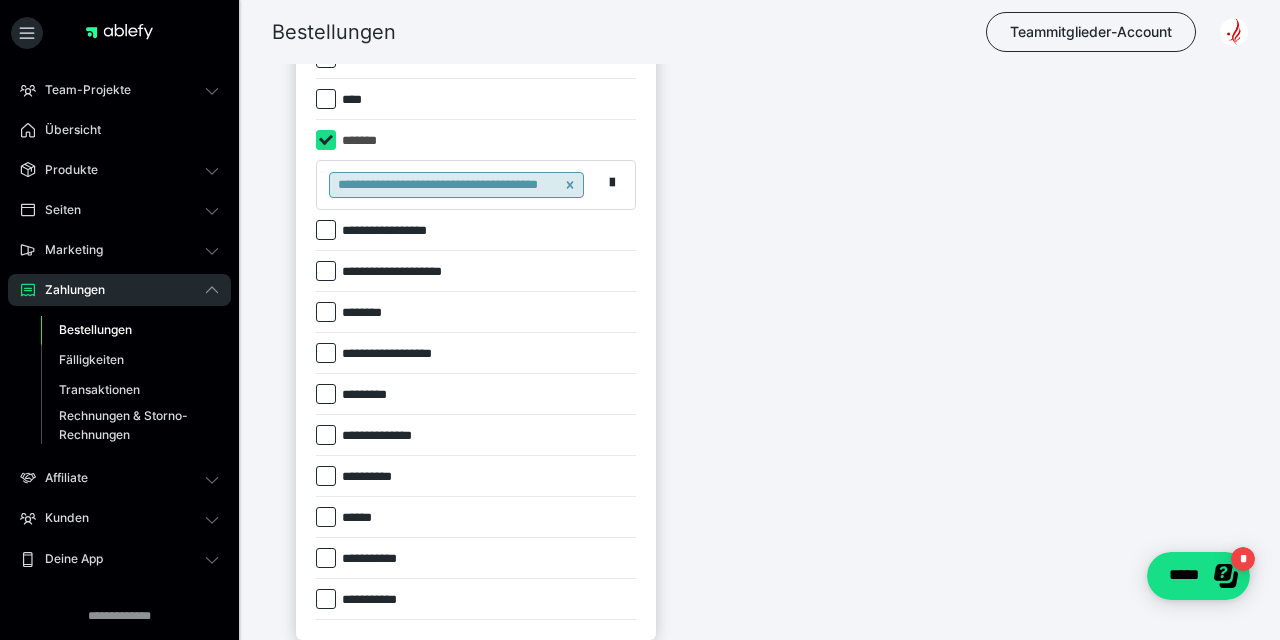 scroll, scrollTop: 921, scrollLeft: 0, axis: vertical 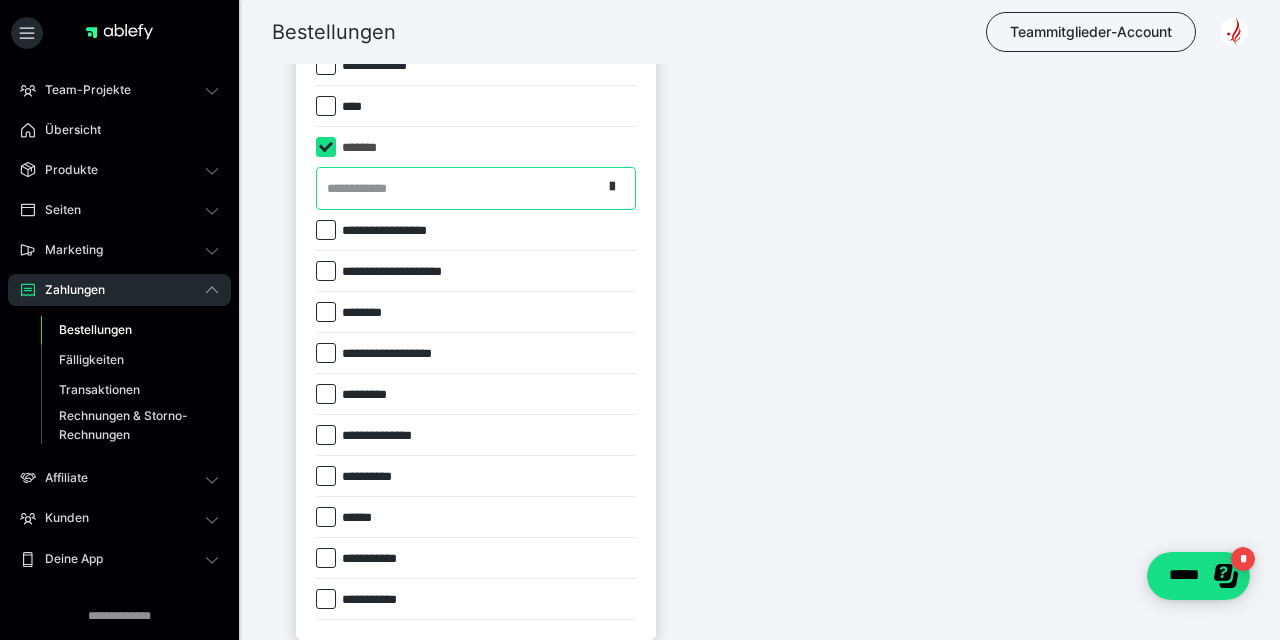 click at bounding box center [612, 187] 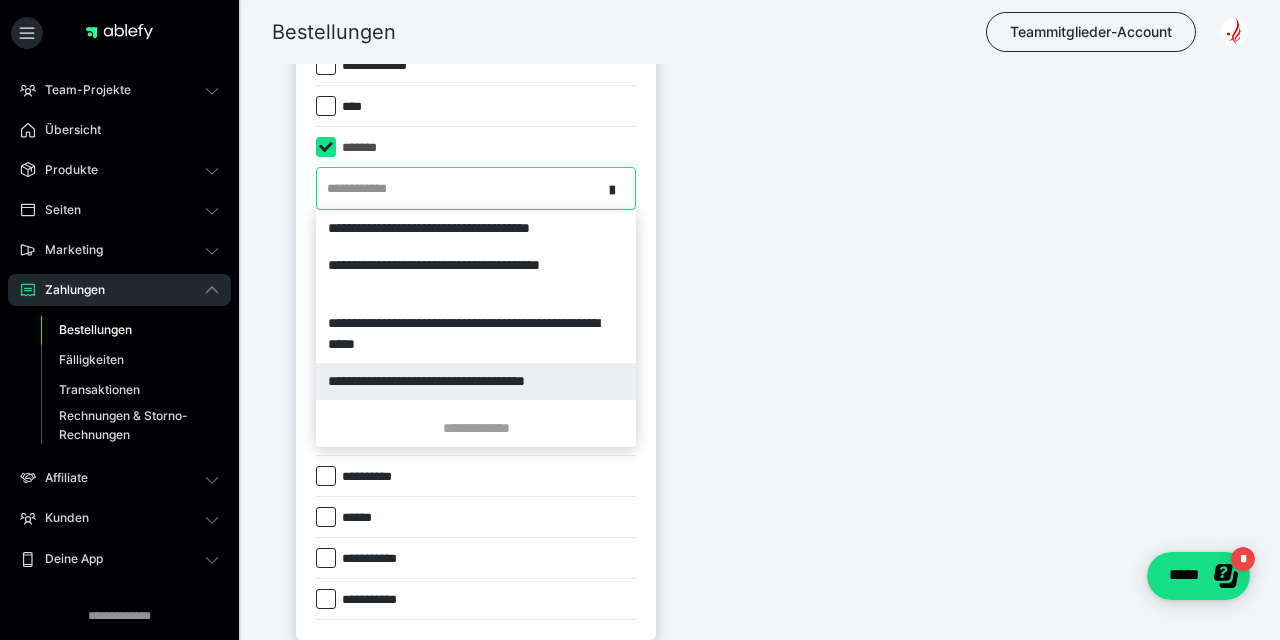 click on "**********" at bounding box center [476, 381] 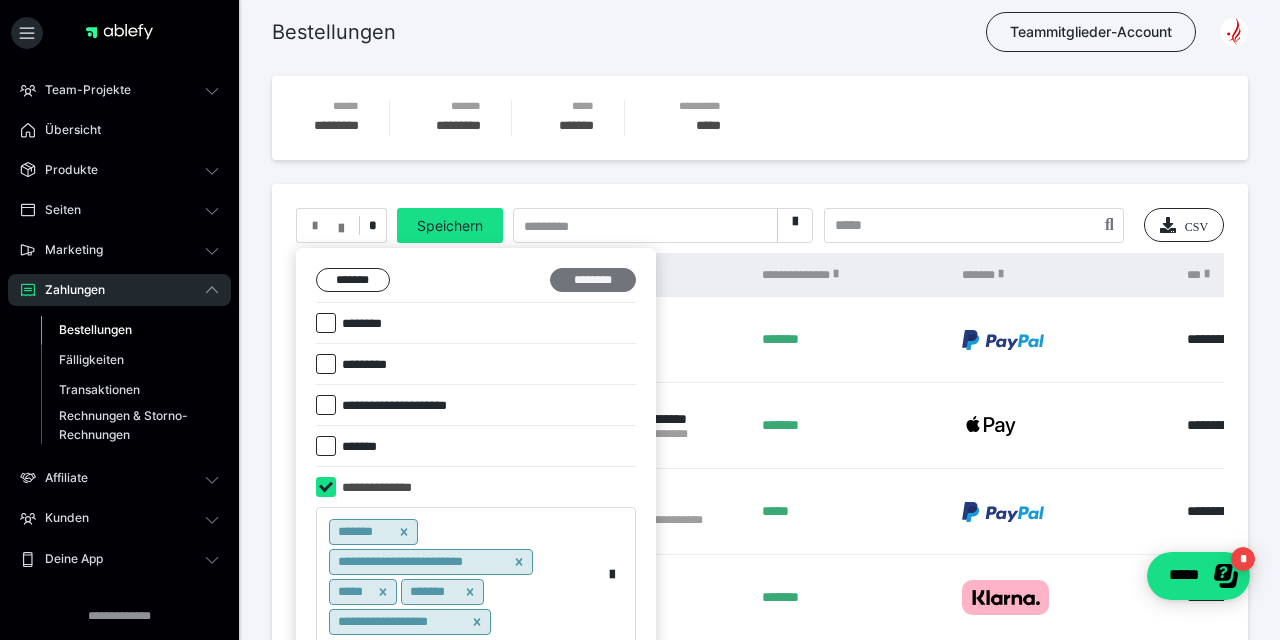 scroll, scrollTop: 0, scrollLeft: 0, axis: both 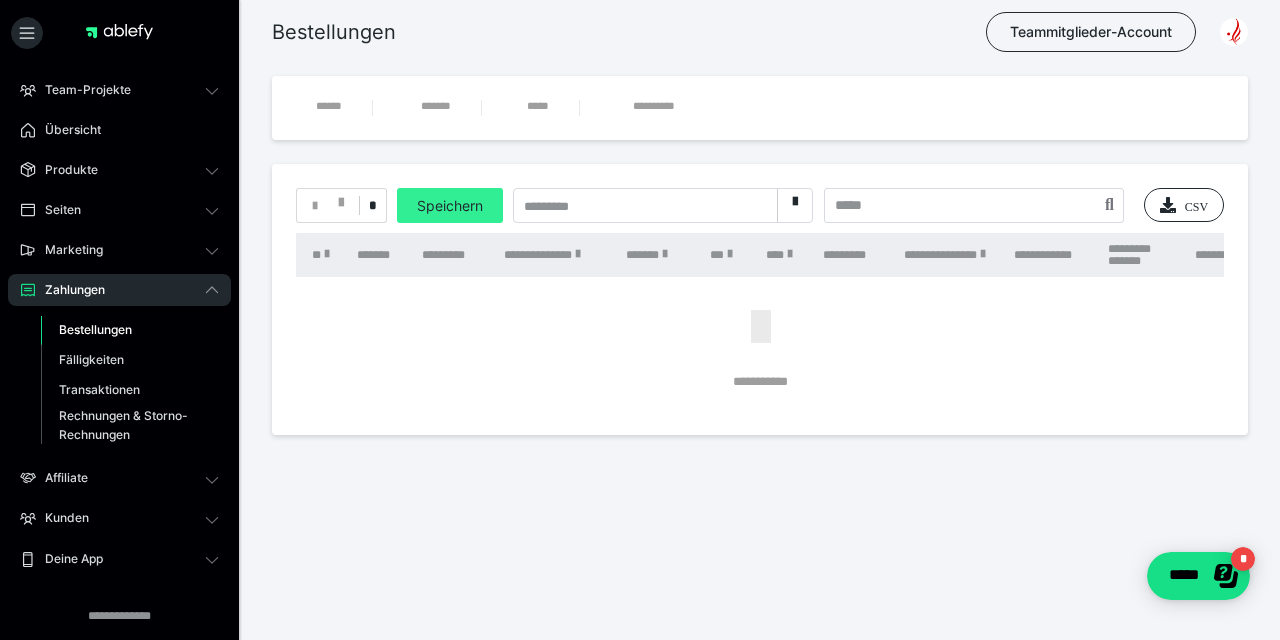 click on "Speichern" at bounding box center (450, 205) 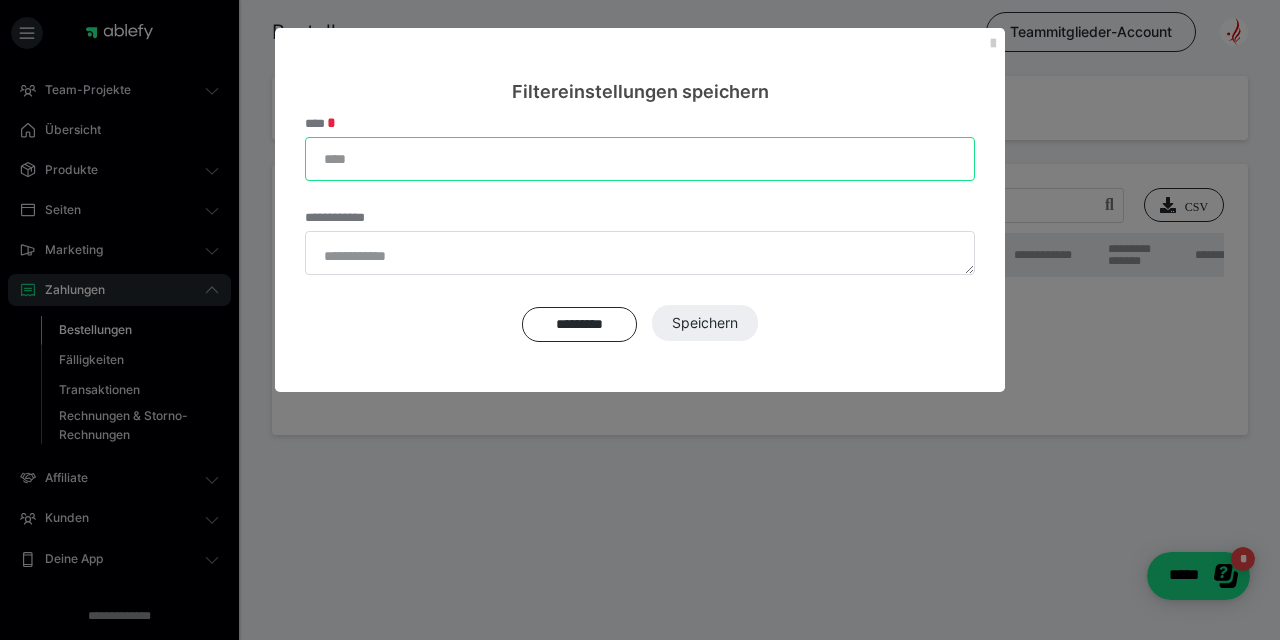 click on "****" at bounding box center [640, 159] 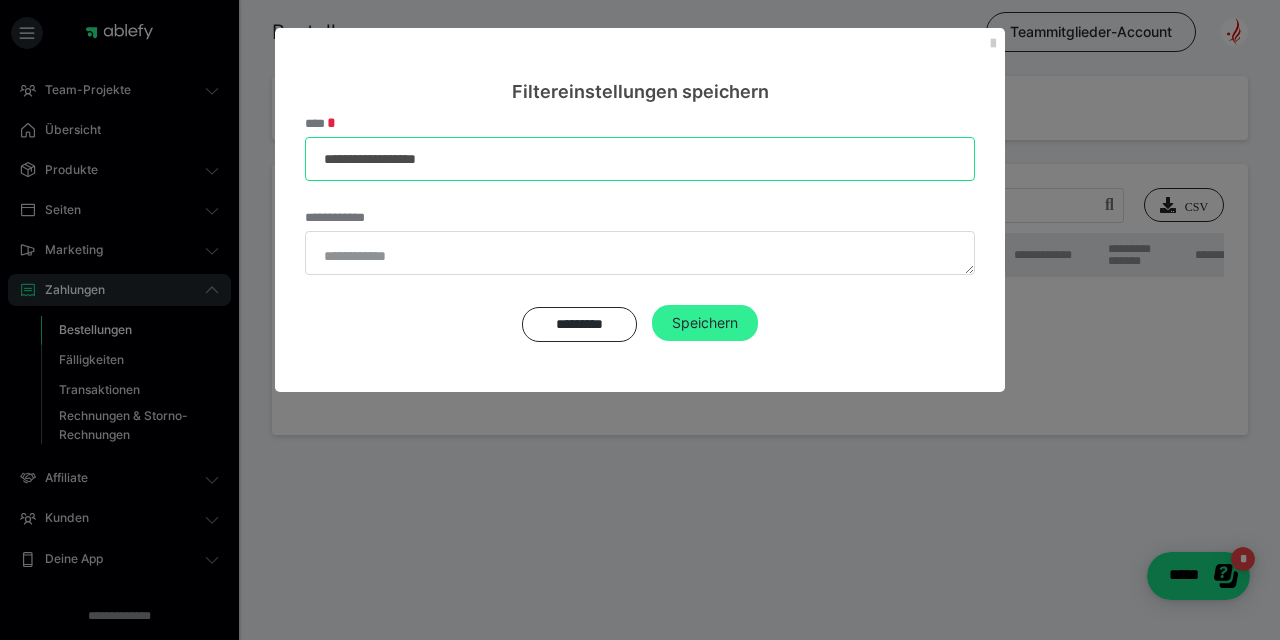 type on "**********" 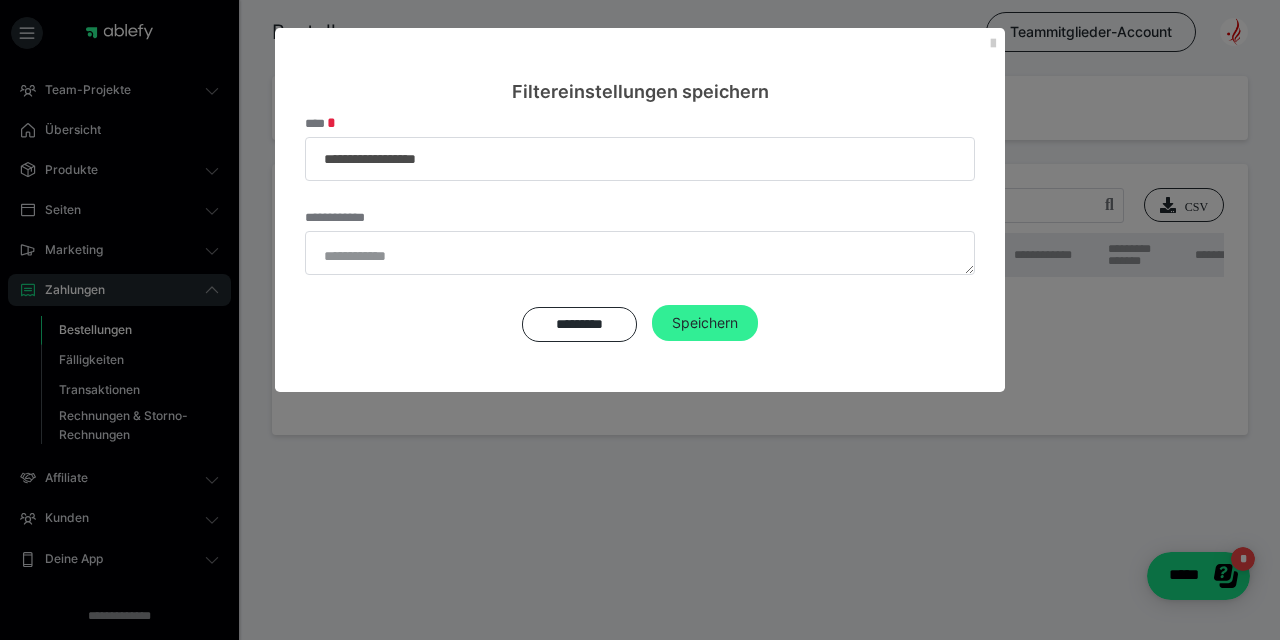 click on "Speichern" at bounding box center [705, 323] 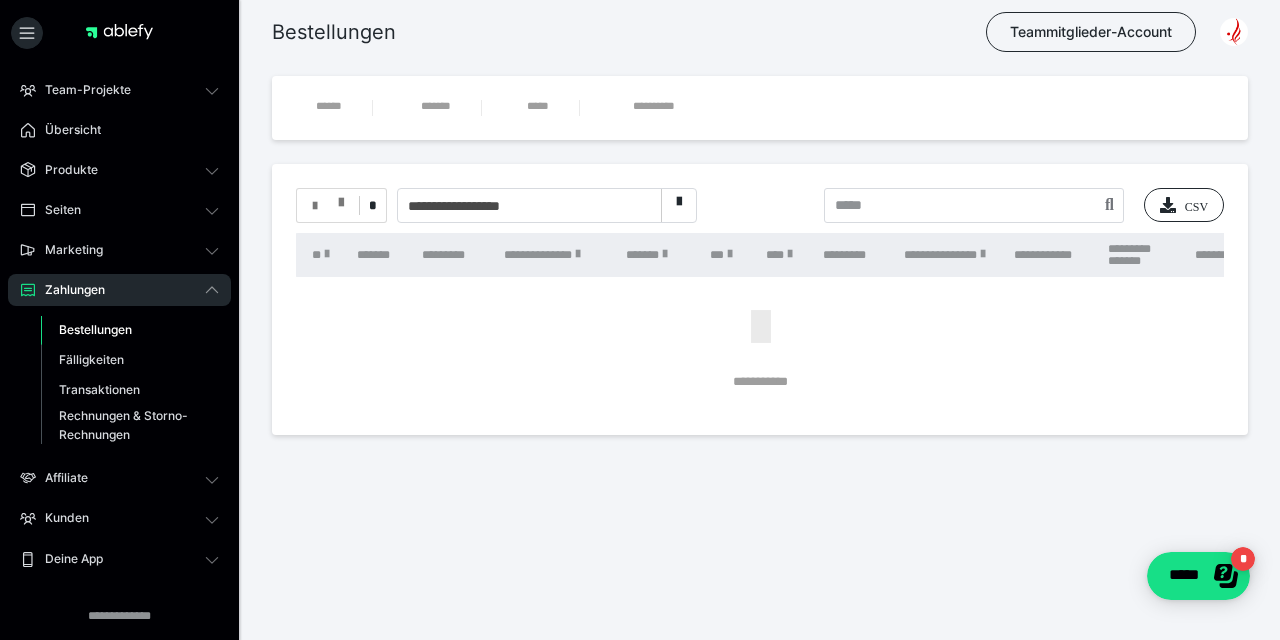 click at bounding box center (341, 198) 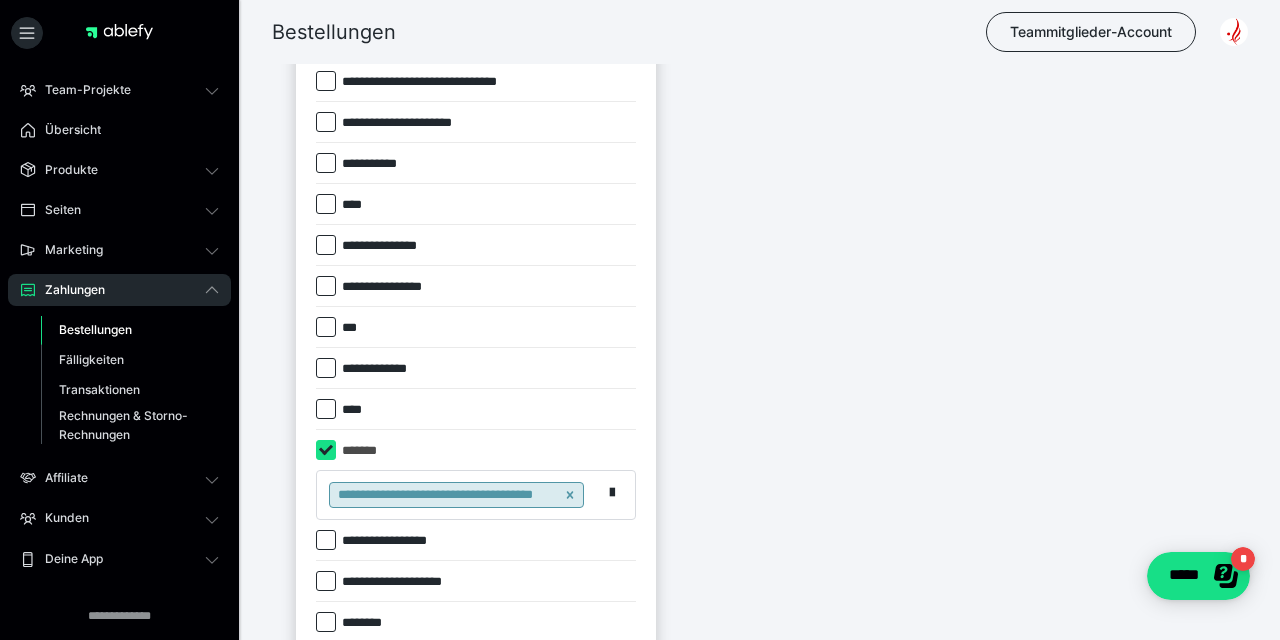 scroll, scrollTop: 586, scrollLeft: 0, axis: vertical 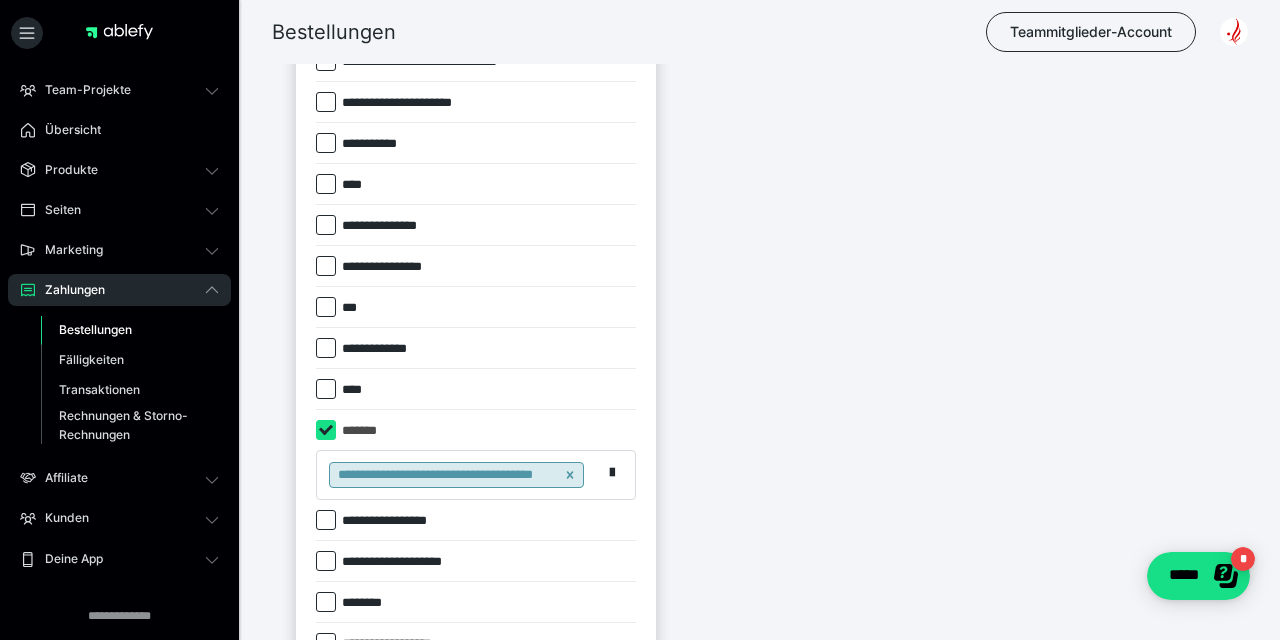 click 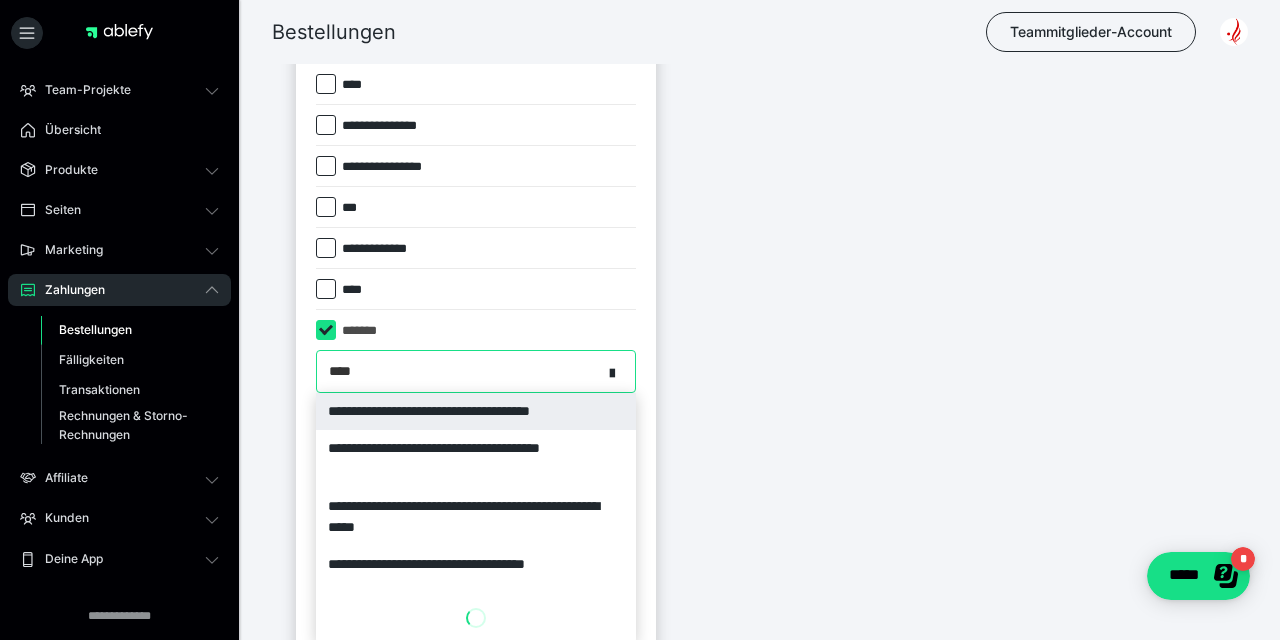 scroll, scrollTop: 699, scrollLeft: 0, axis: vertical 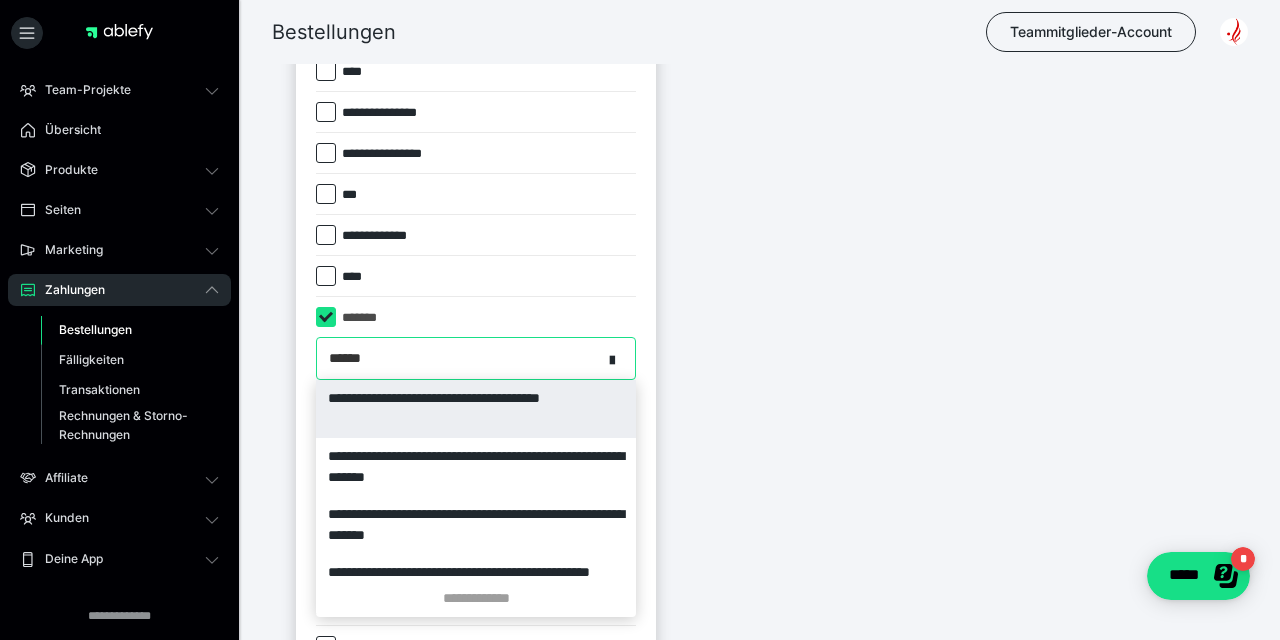 type on "*******" 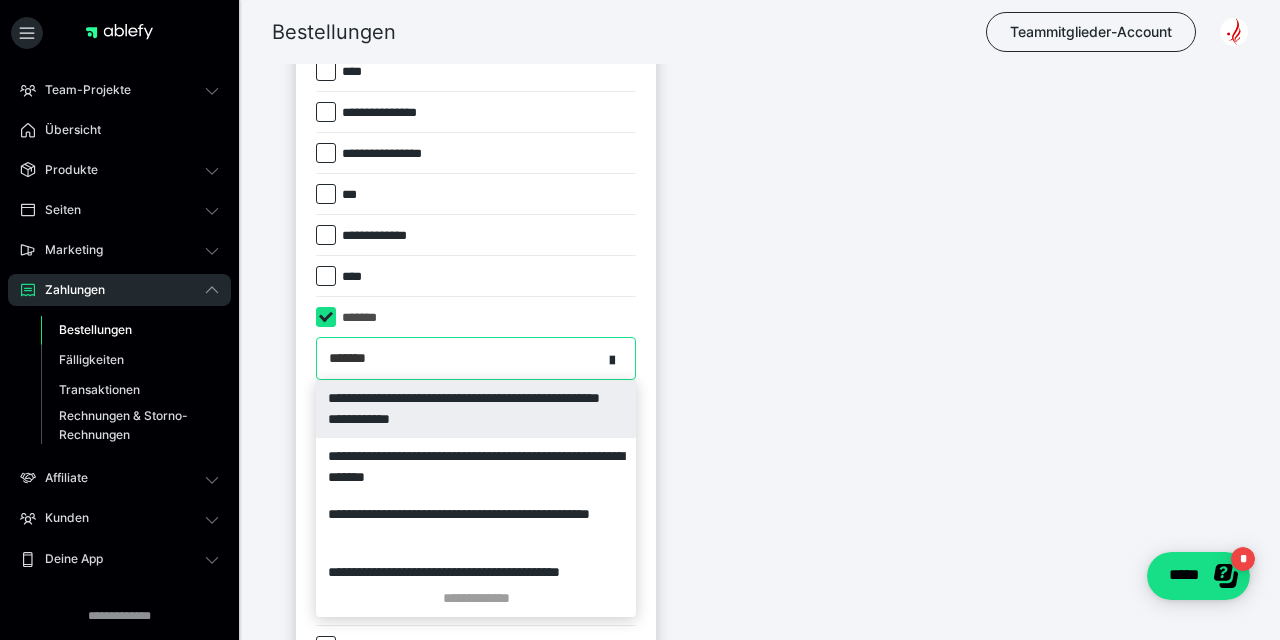 scroll, scrollTop: 0, scrollLeft: 0, axis: both 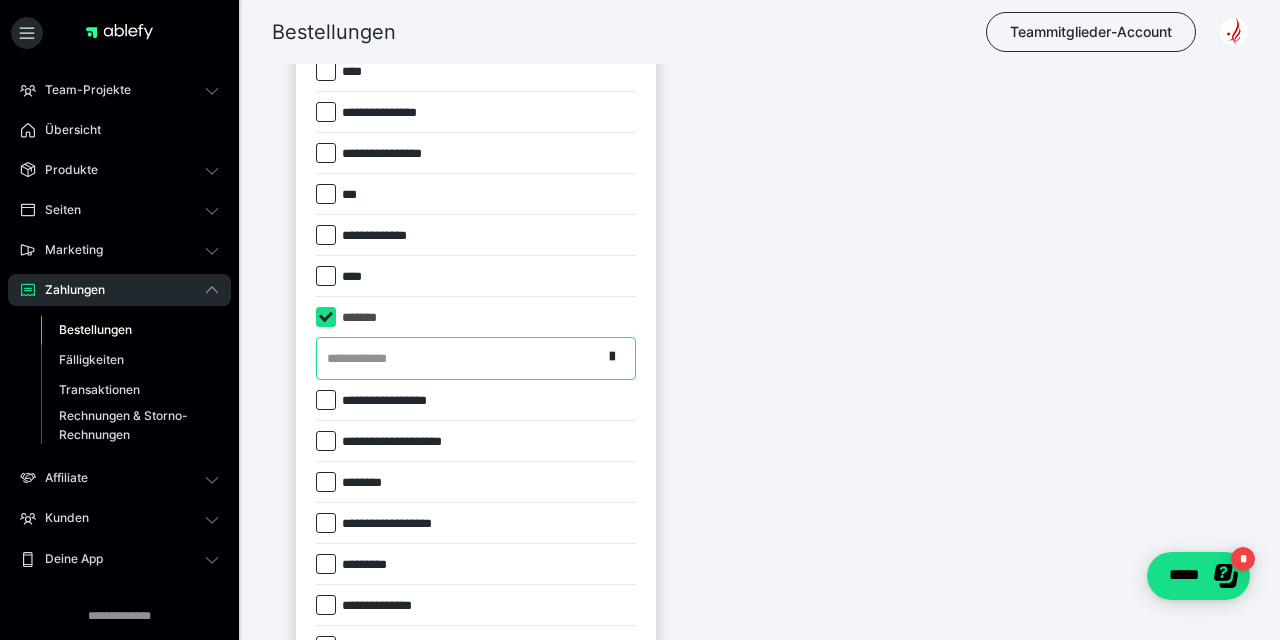 drag, startPoint x: 405, startPoint y: 359, endPoint x: 216, endPoint y: 336, distance: 190.39433 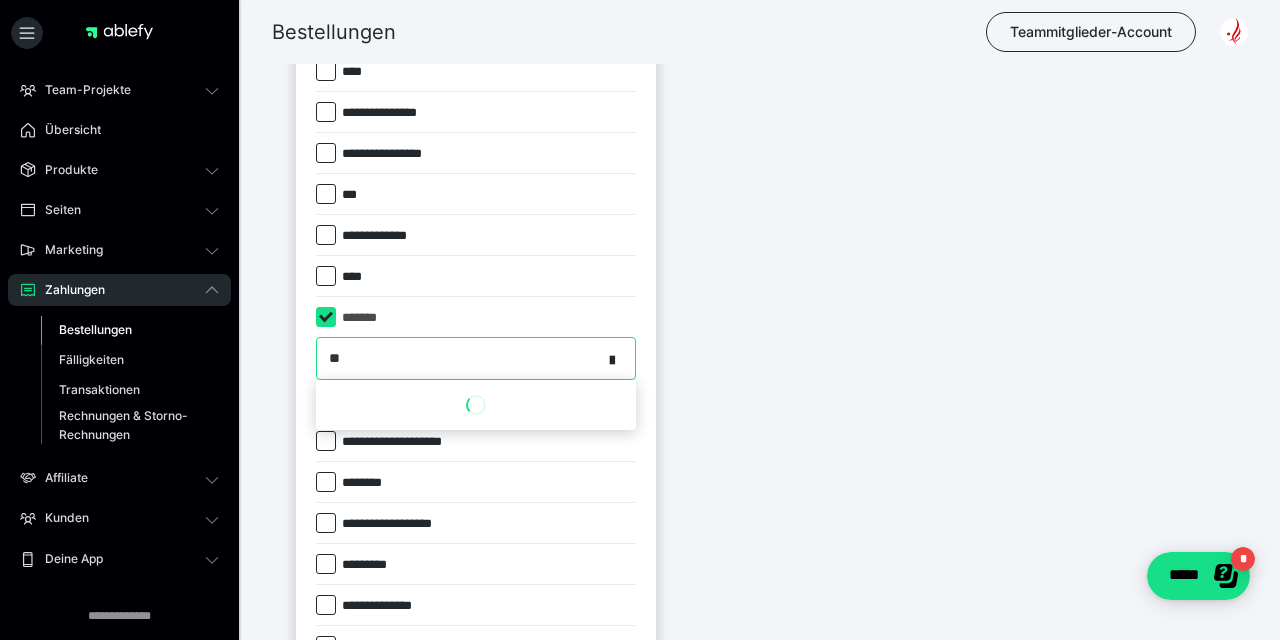 type on "*" 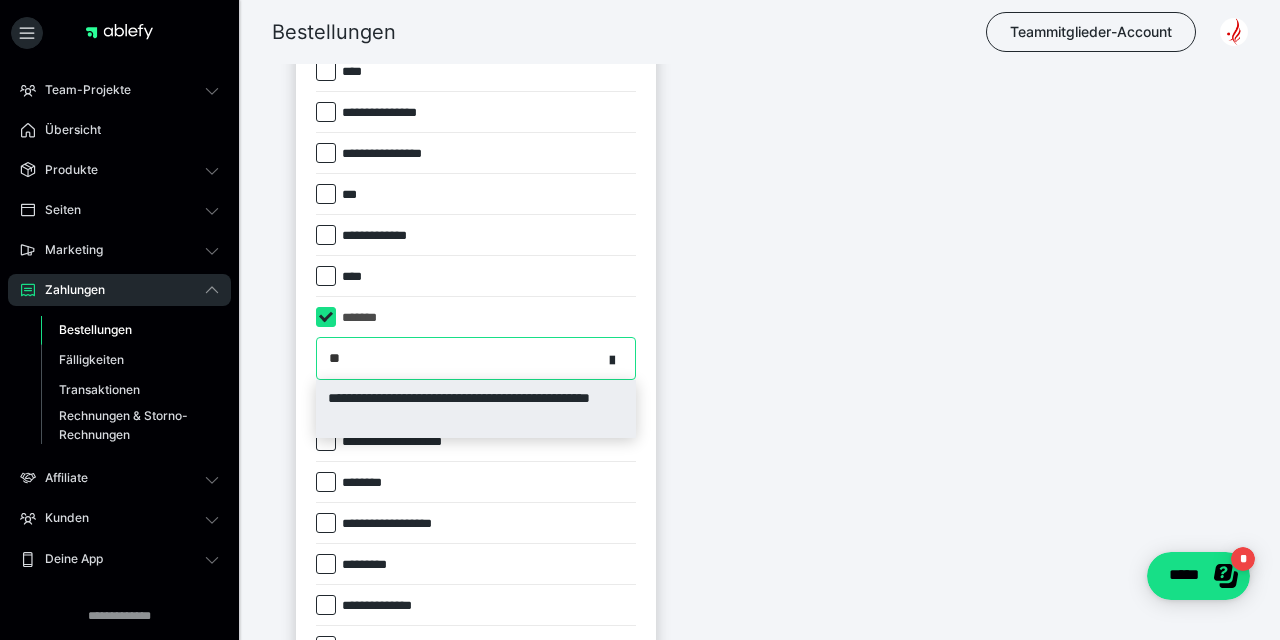 type on "*" 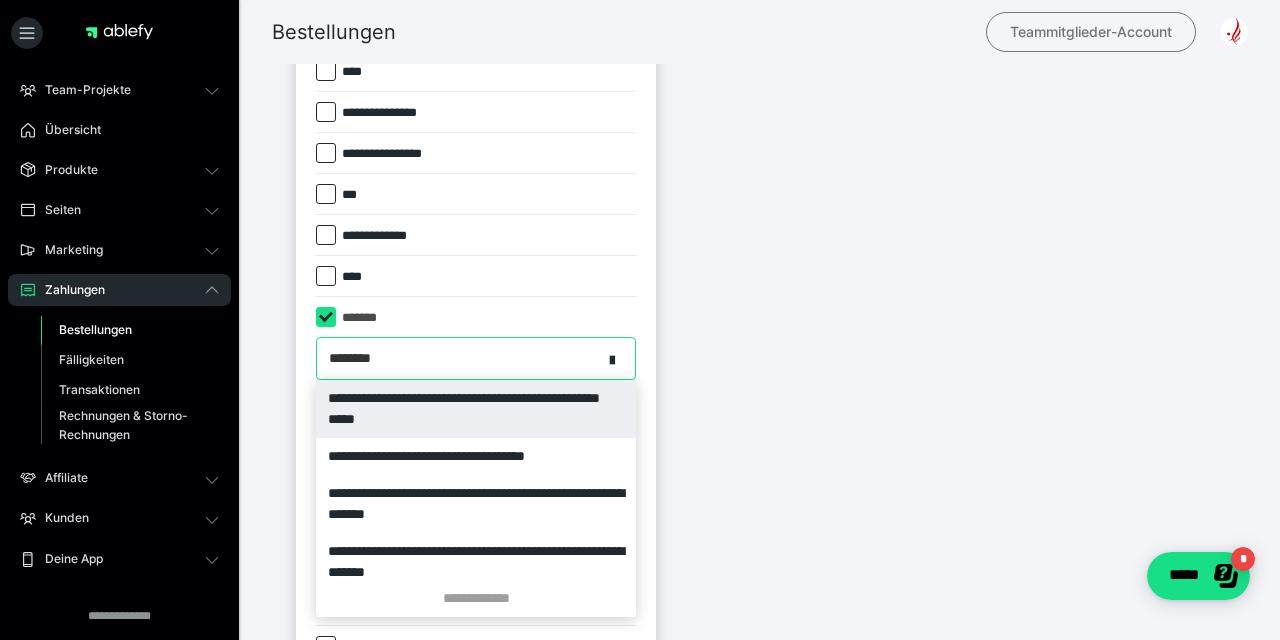 type on "********" 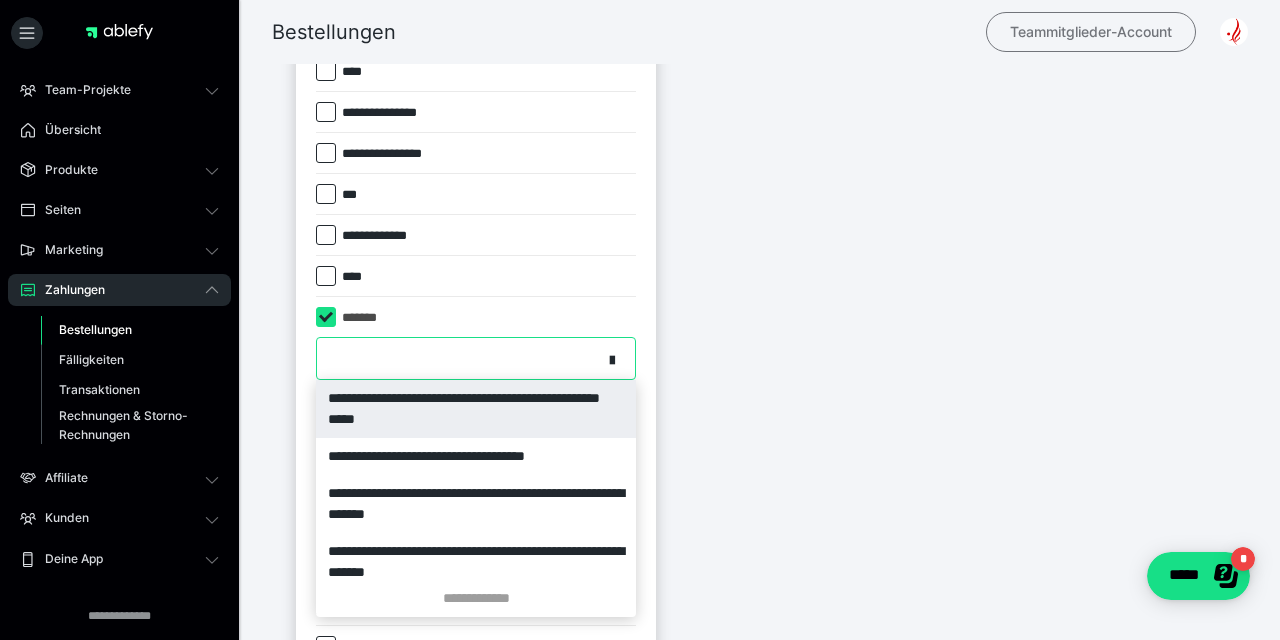 click on "Teammitglieder-Account" at bounding box center (1091, 32) 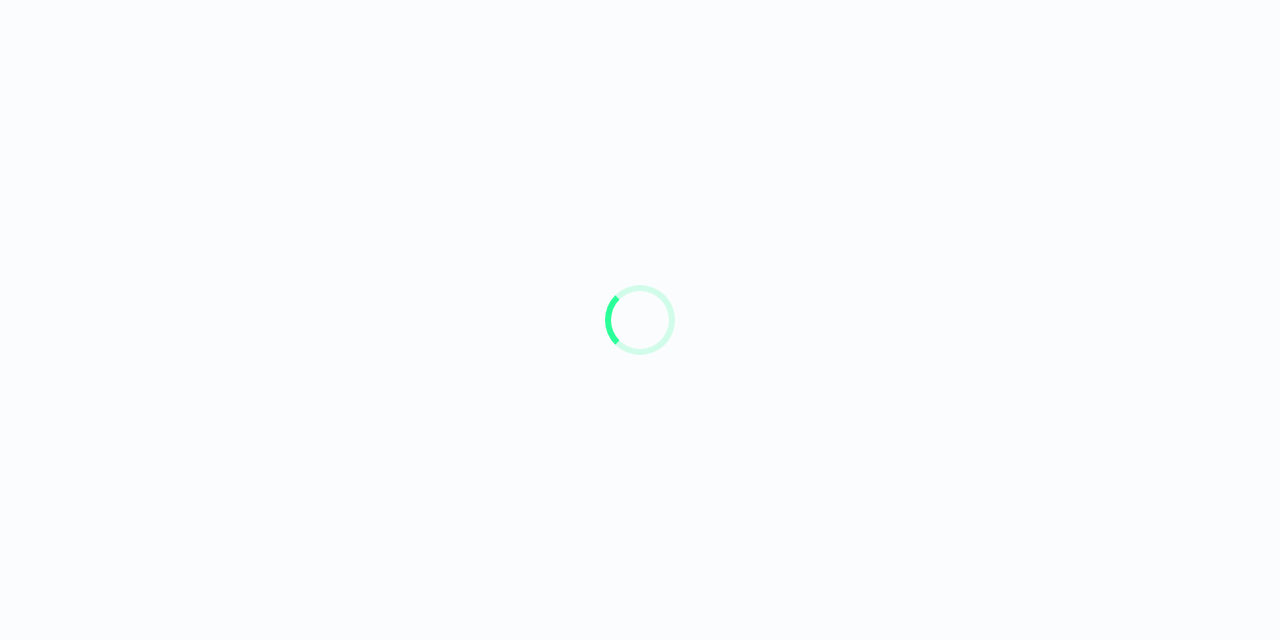 scroll, scrollTop: 0, scrollLeft: 0, axis: both 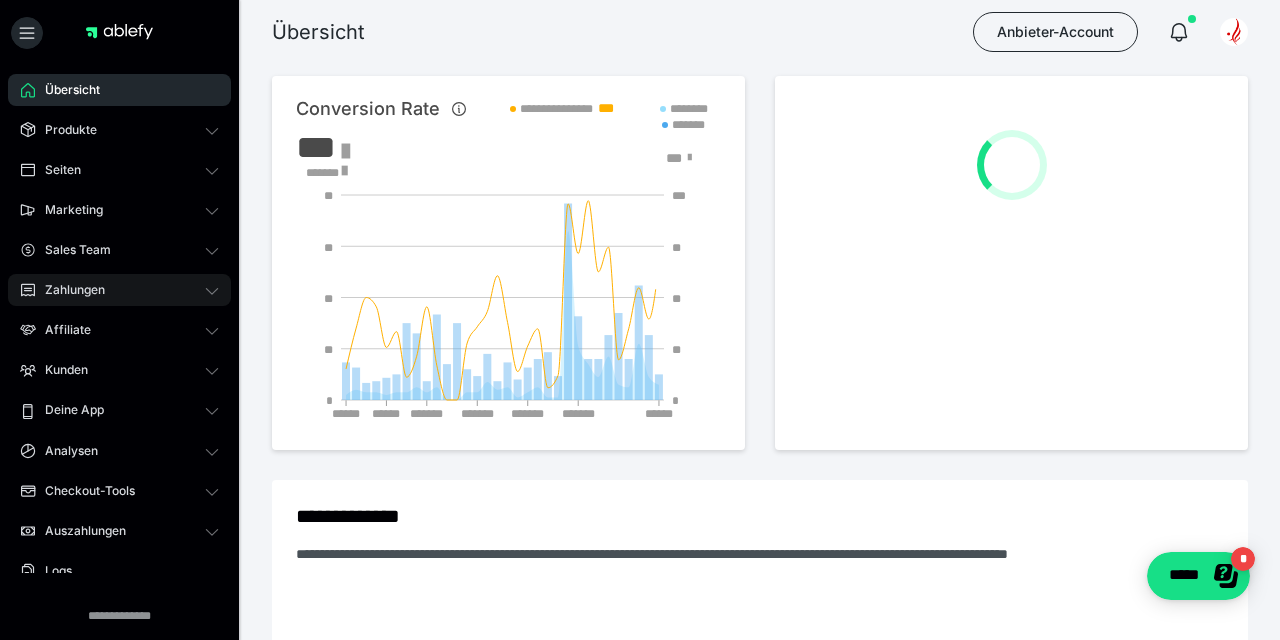click 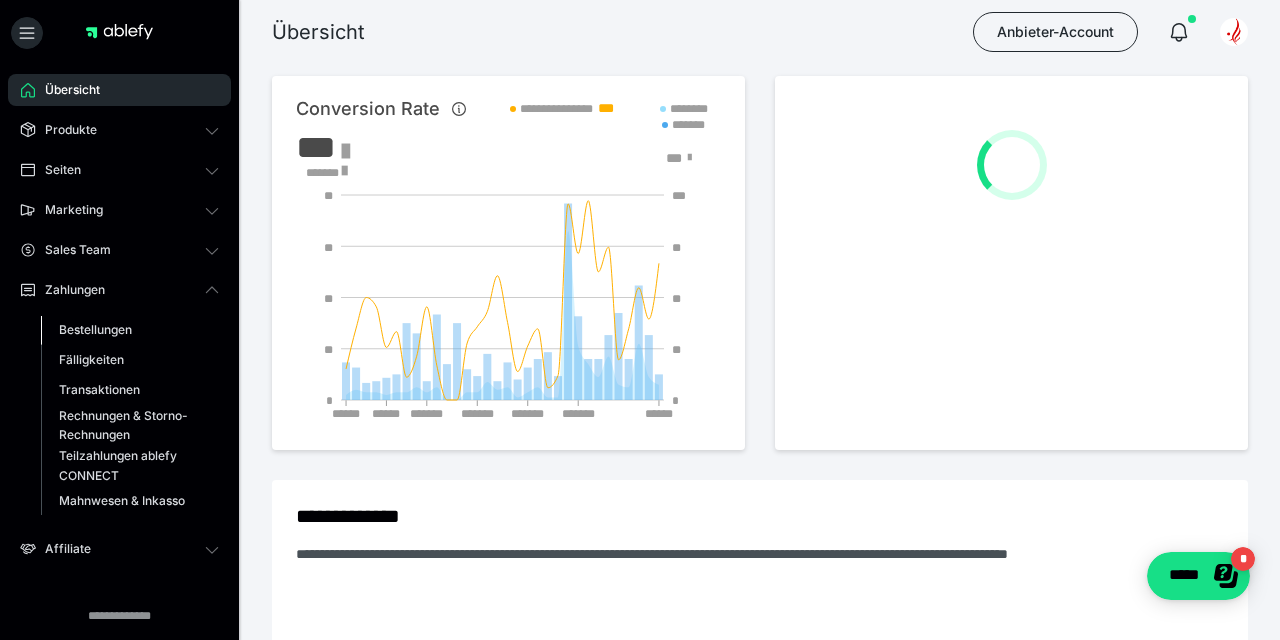 click on "Bestellungen" at bounding box center [95, 329] 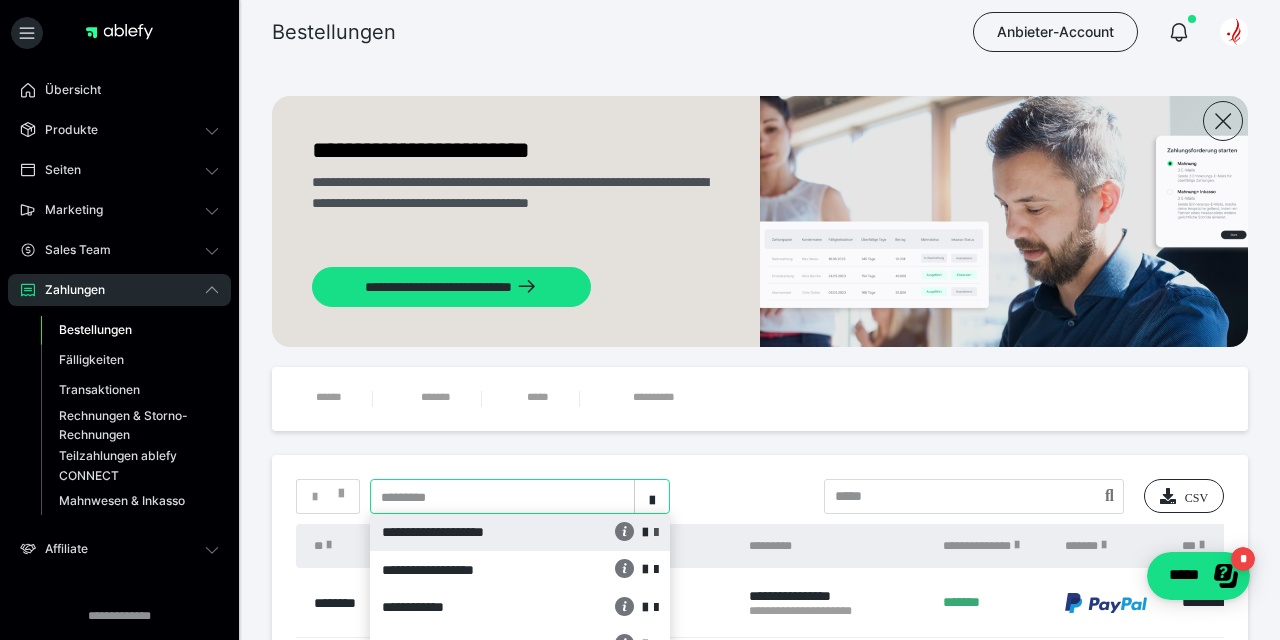 click on "**********" at bounding box center [520, 496] 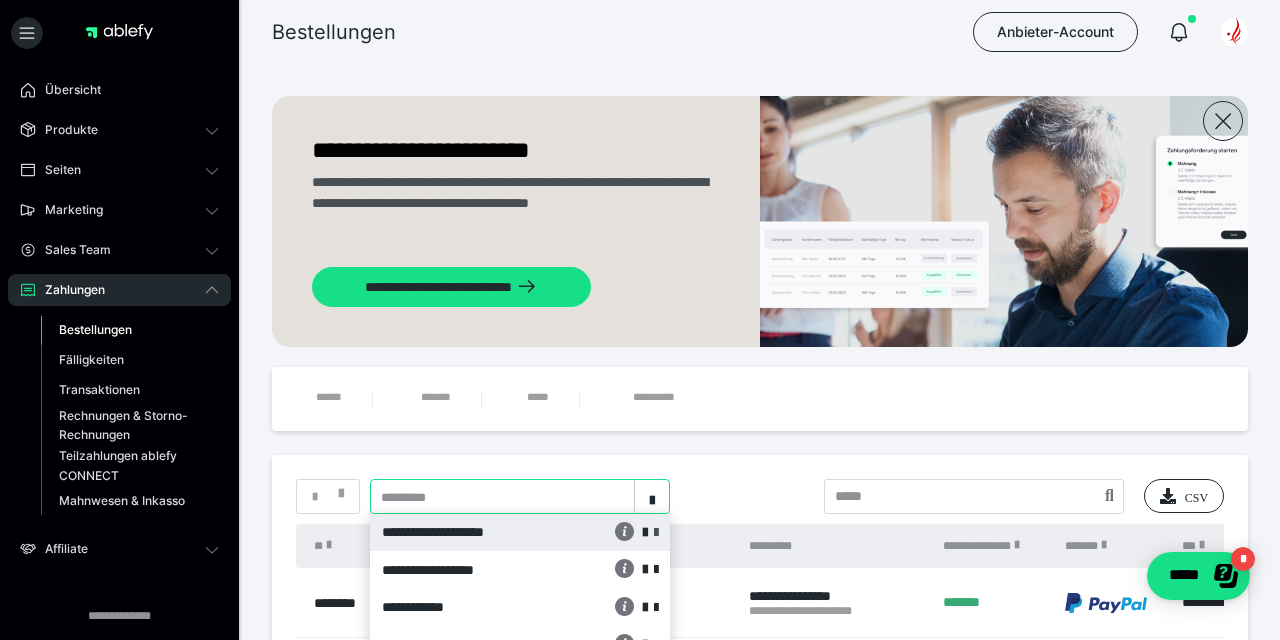 scroll, scrollTop: 82, scrollLeft: 0, axis: vertical 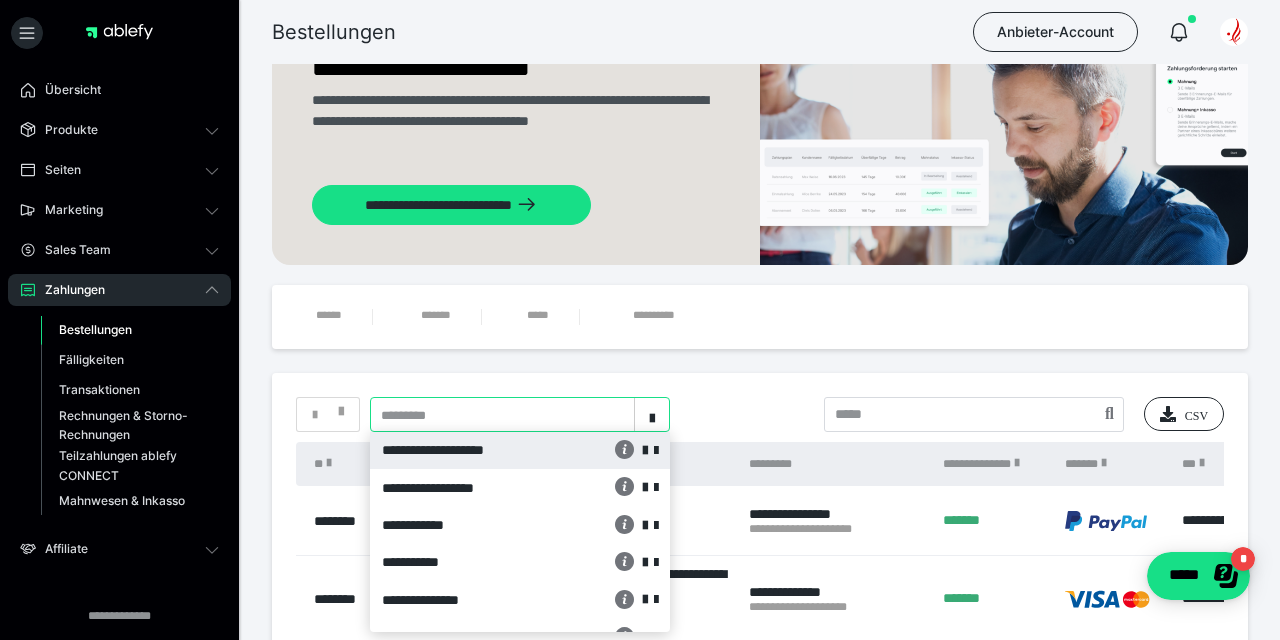 click on "**********" at bounding box center (466, 450) 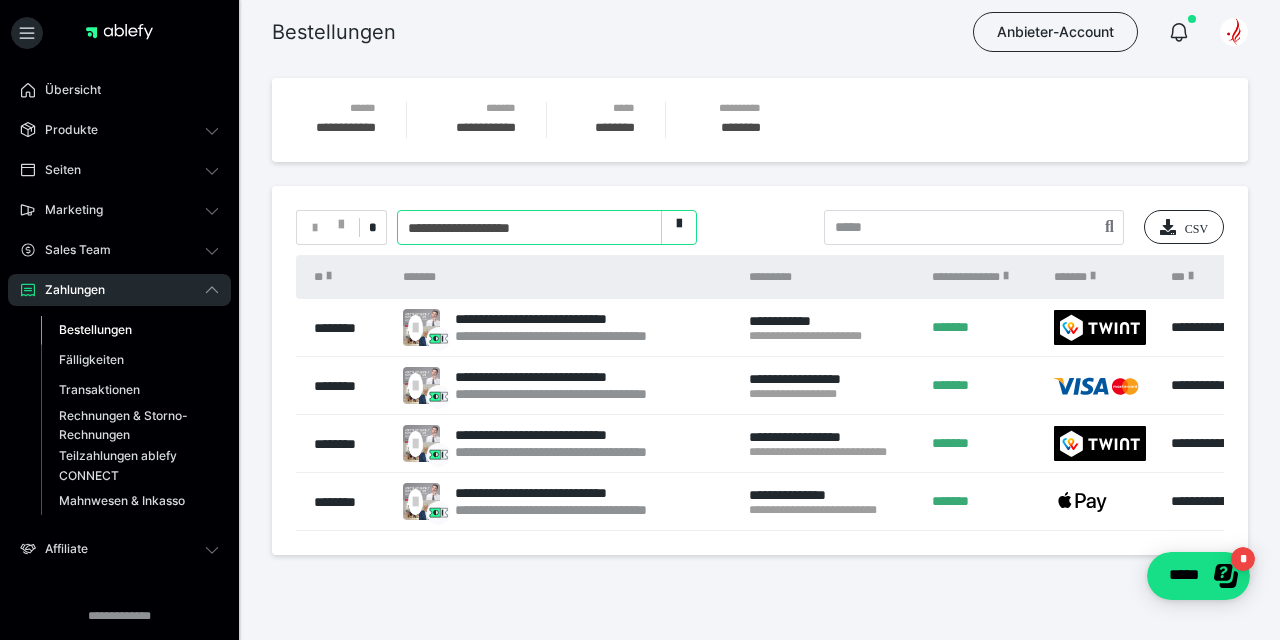 scroll, scrollTop: 295, scrollLeft: 0, axis: vertical 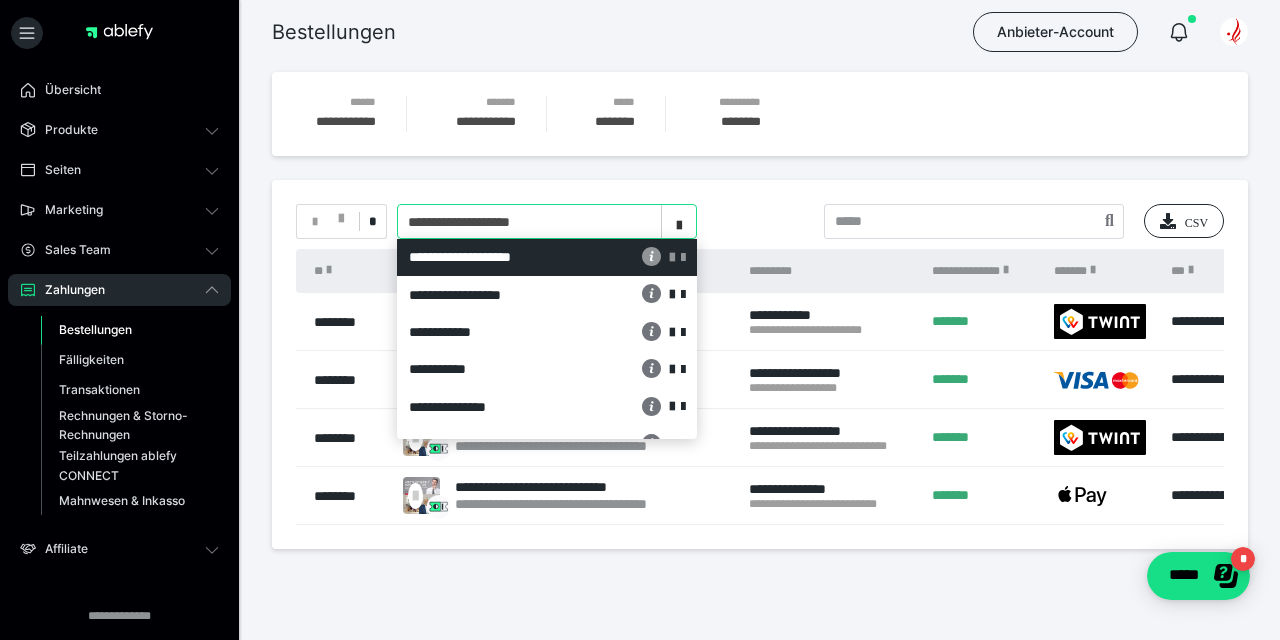 click at bounding box center (679, 222) 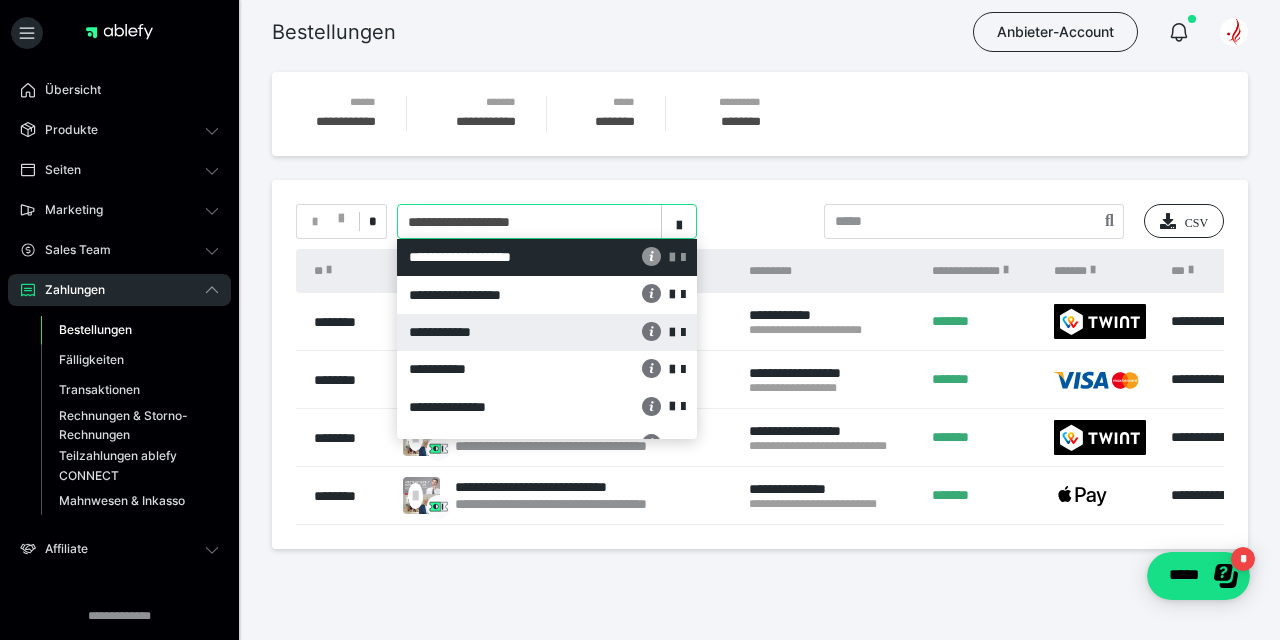 click on "**********" at bounding box center [493, 332] 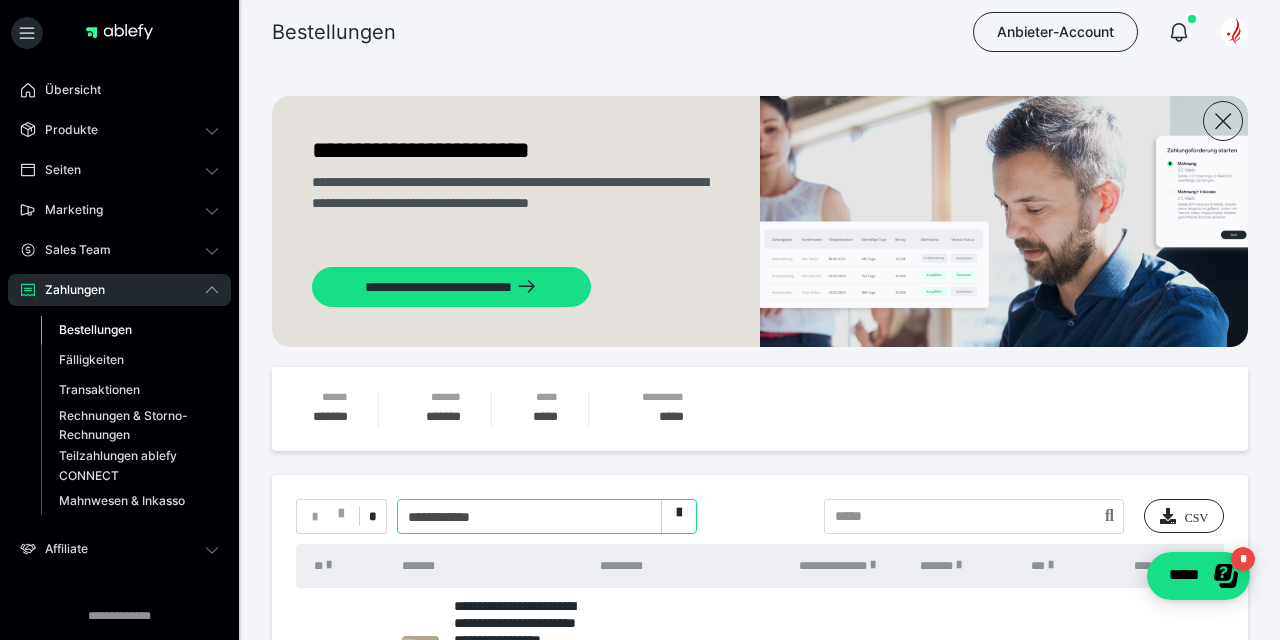 scroll, scrollTop: 0, scrollLeft: 0, axis: both 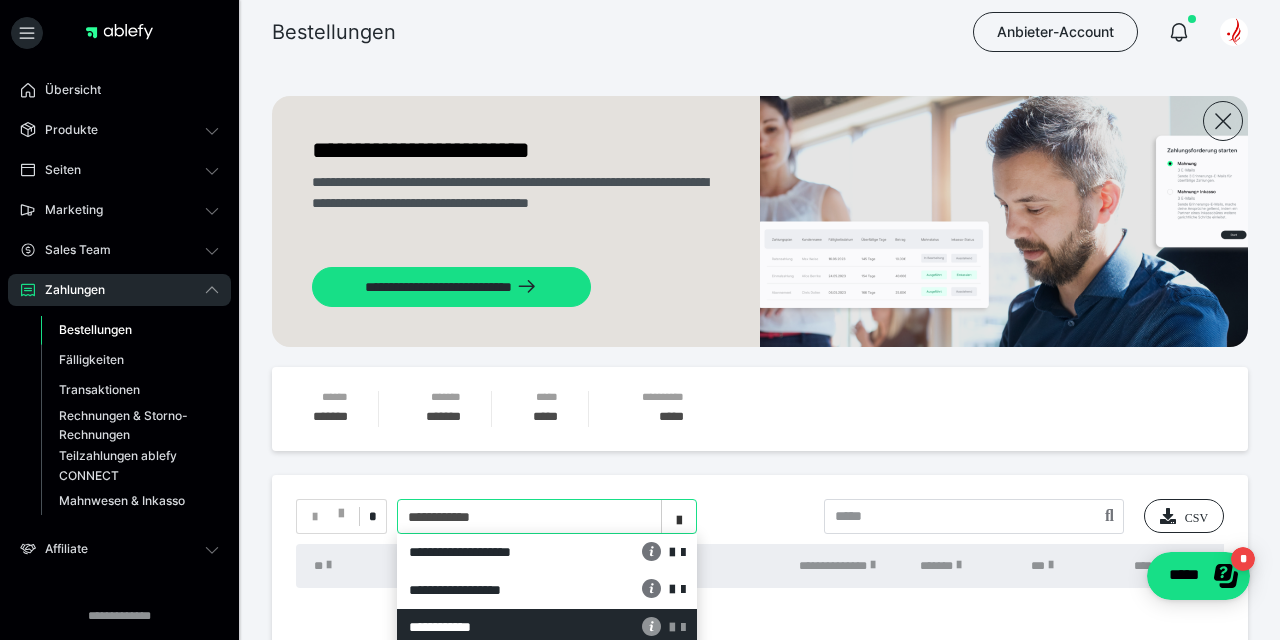 click on "**********" at bounding box center (547, 516) 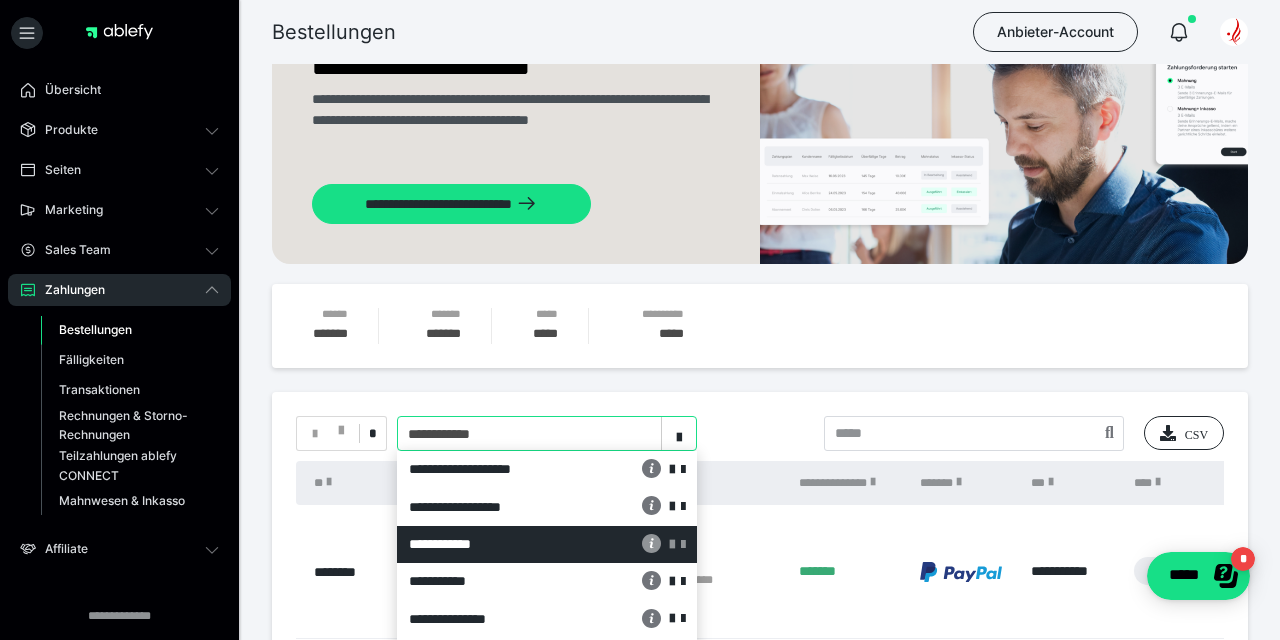 scroll, scrollTop: 102, scrollLeft: 0, axis: vertical 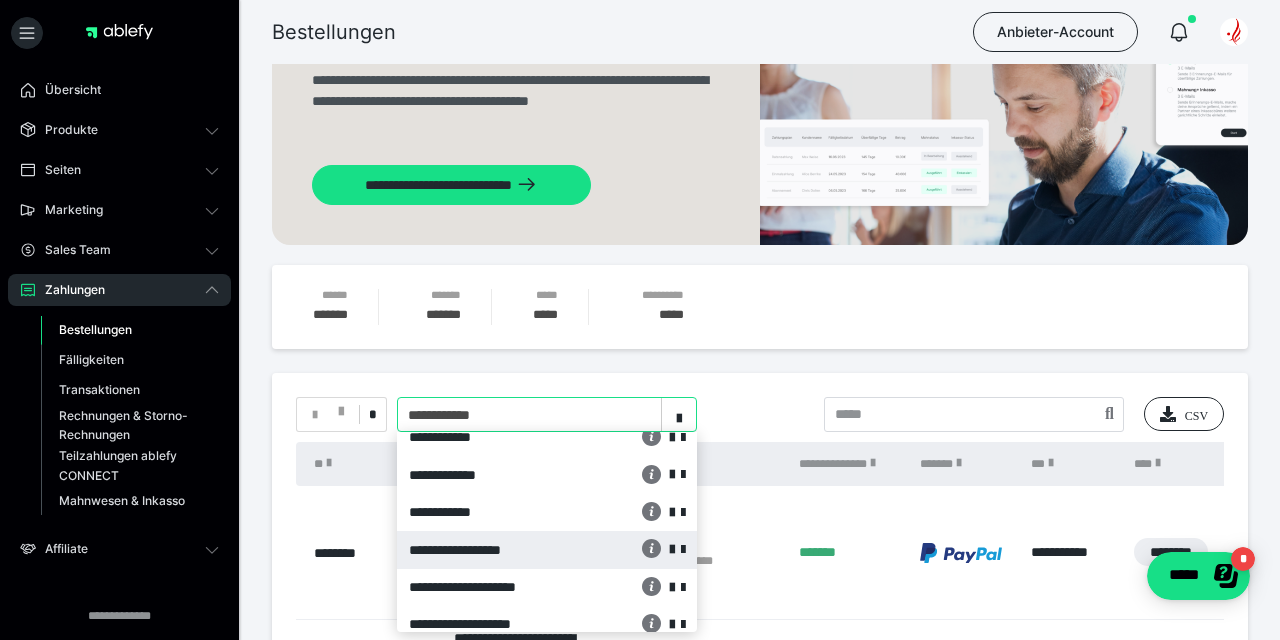 click on "**********" at bounding box center (493, 550) 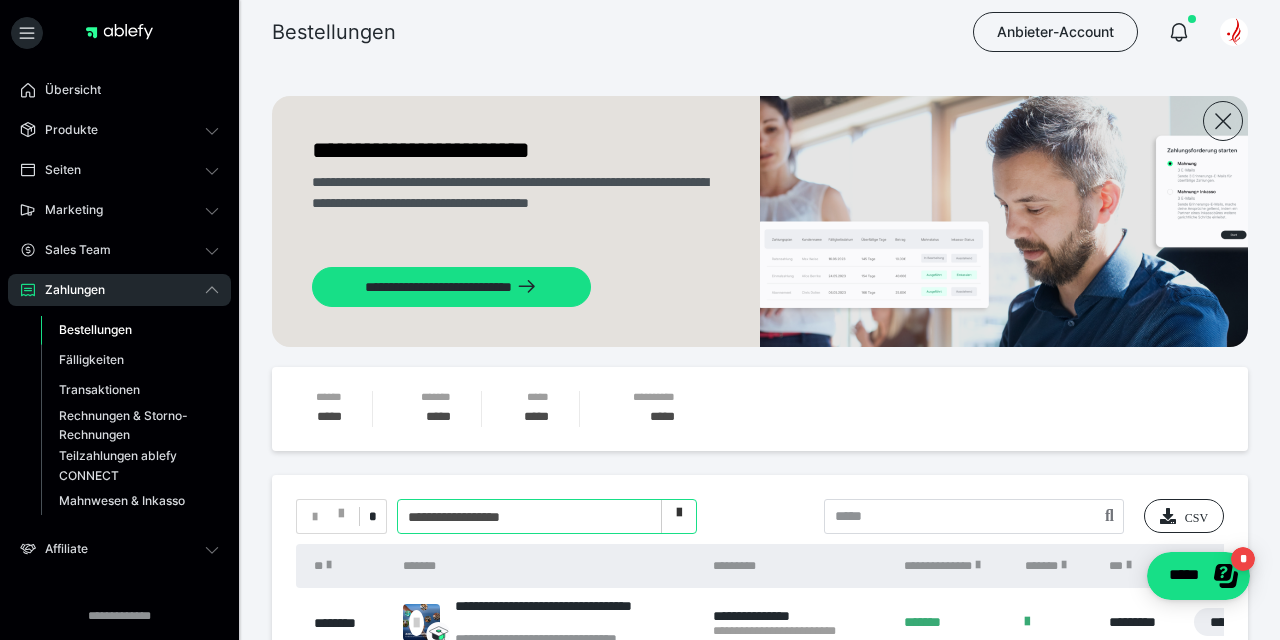 scroll, scrollTop: 0, scrollLeft: 0, axis: both 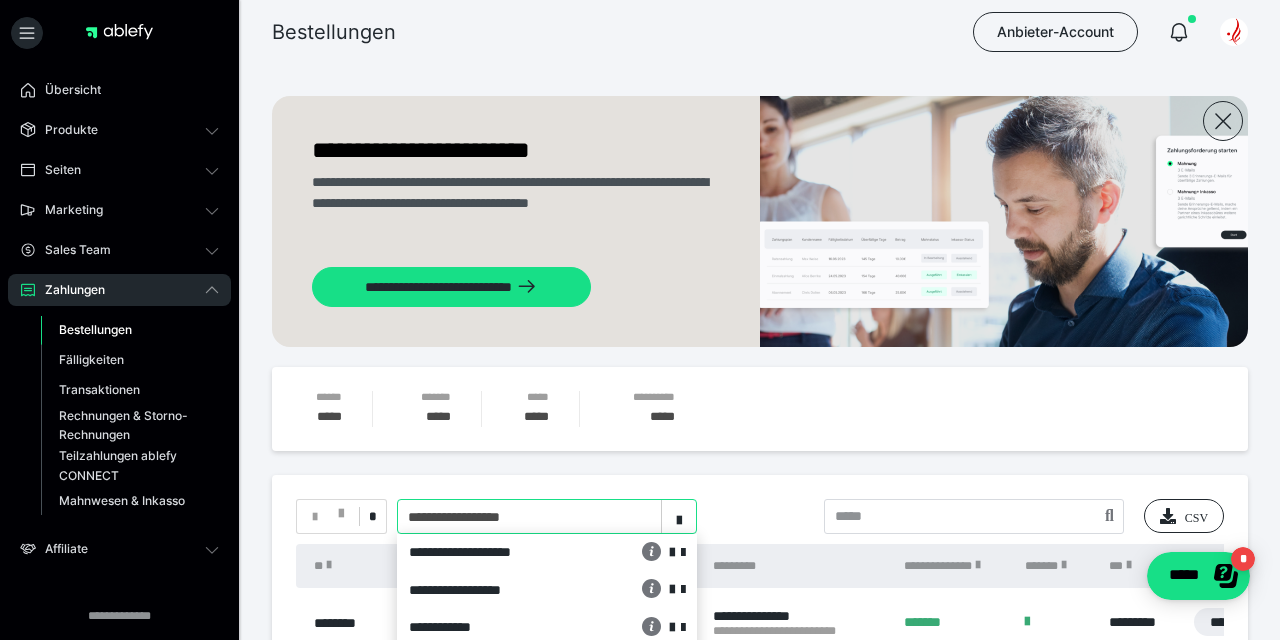 click on "**********" at bounding box center [547, 516] 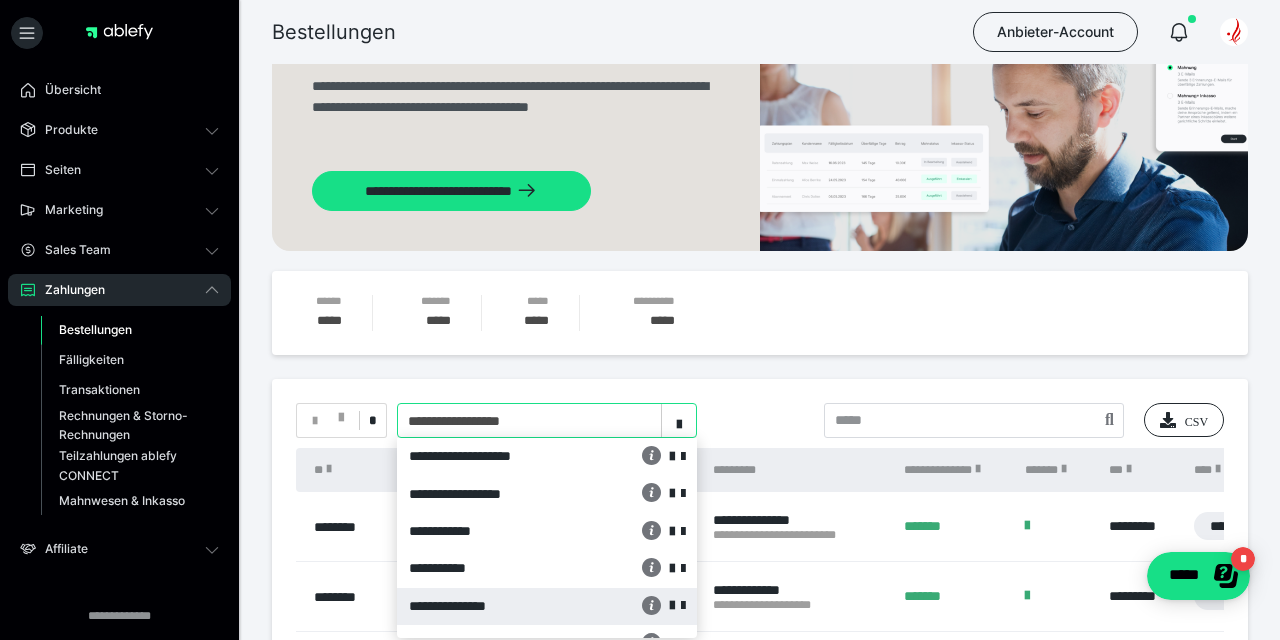 scroll, scrollTop: 102, scrollLeft: 0, axis: vertical 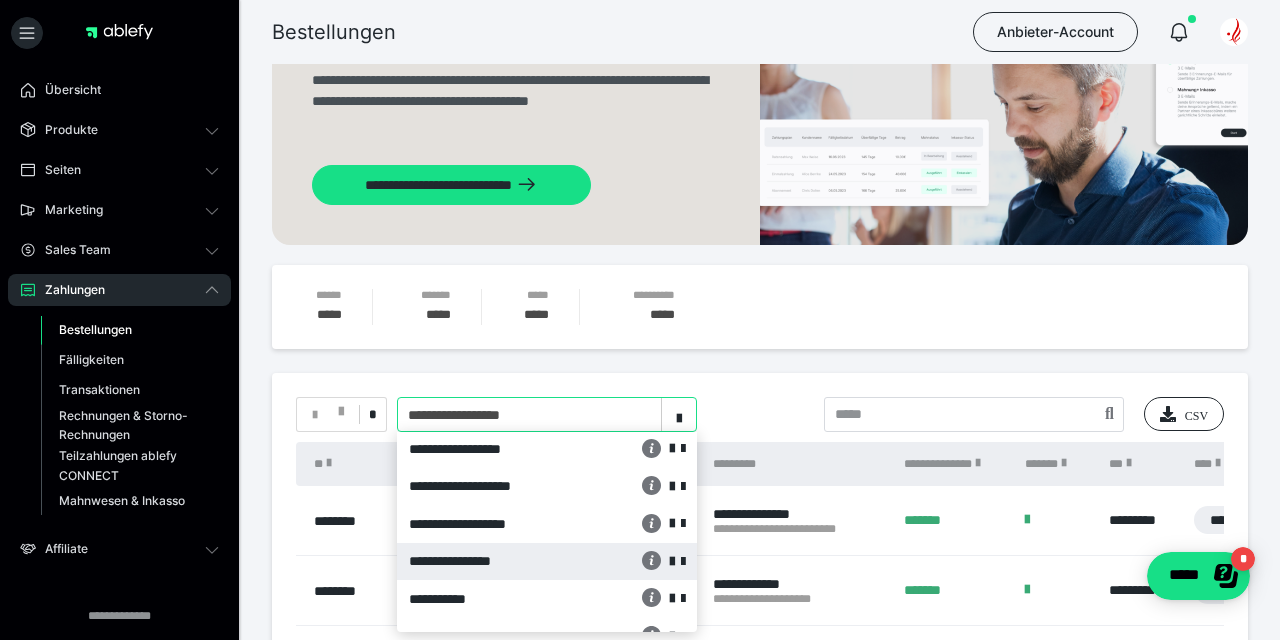 click on "**********" at bounding box center (493, 561) 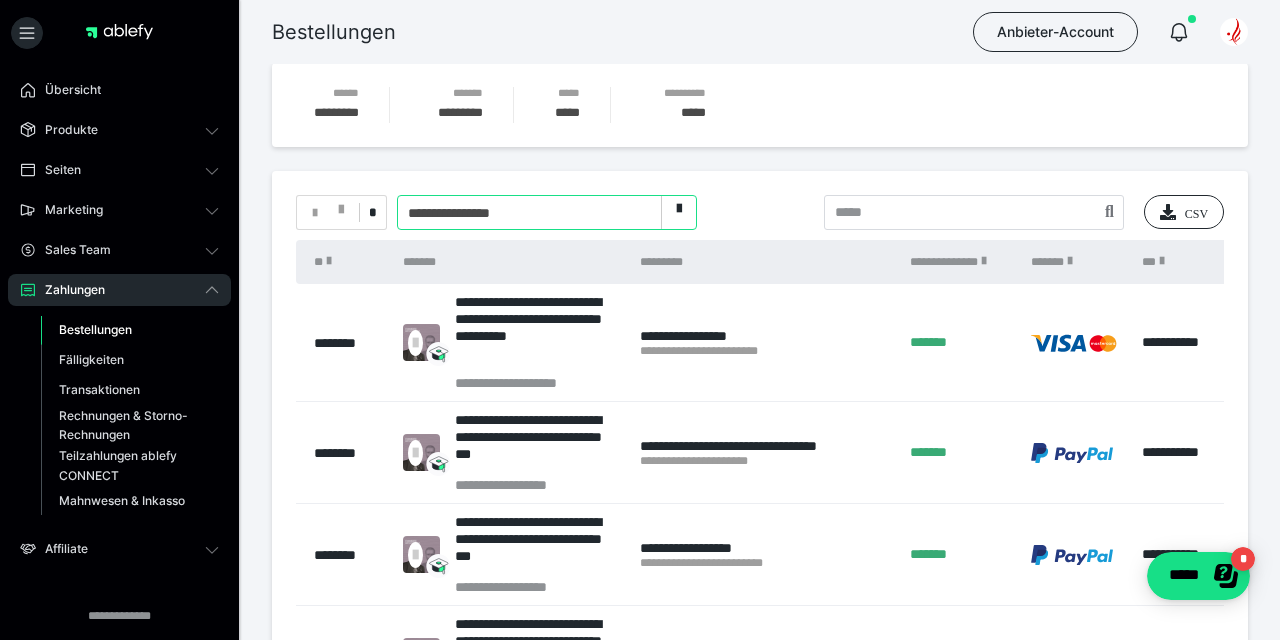 scroll, scrollTop: 253, scrollLeft: 0, axis: vertical 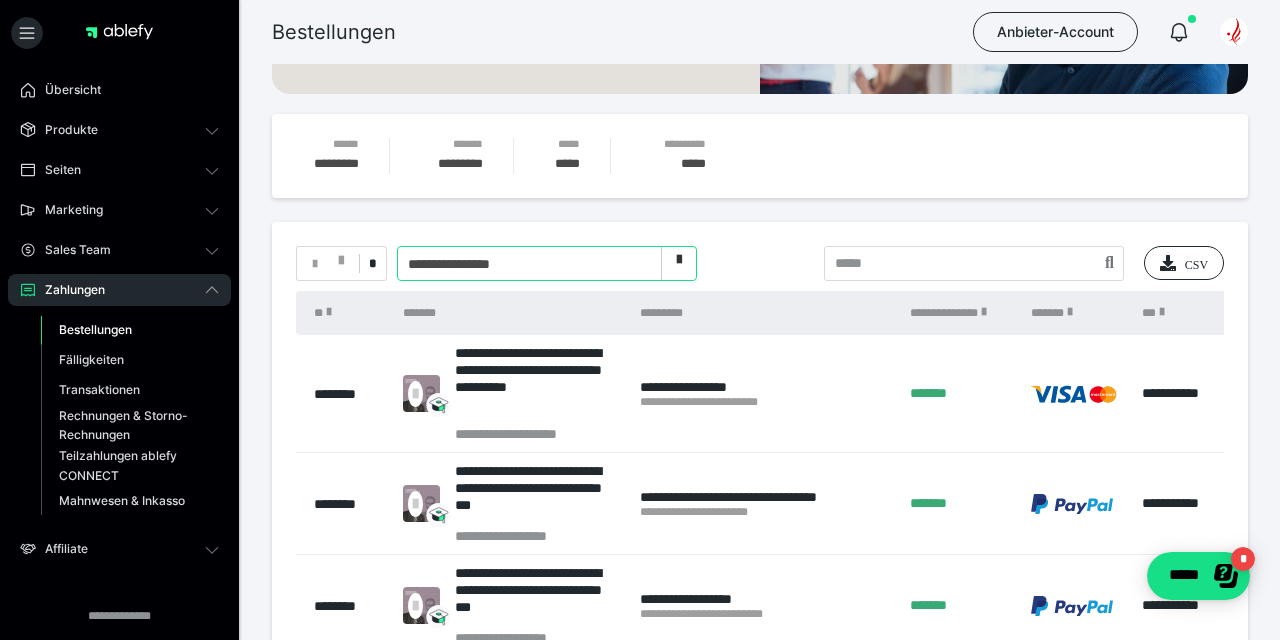 click at bounding box center [679, 264] 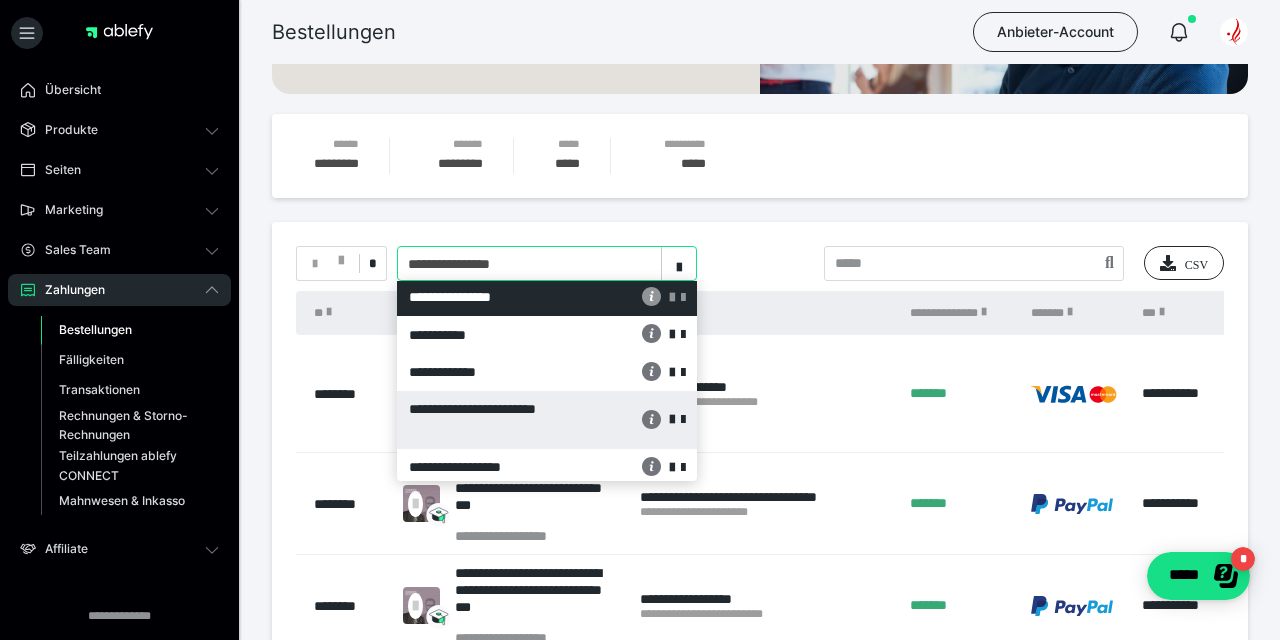 scroll, scrollTop: 719, scrollLeft: 0, axis: vertical 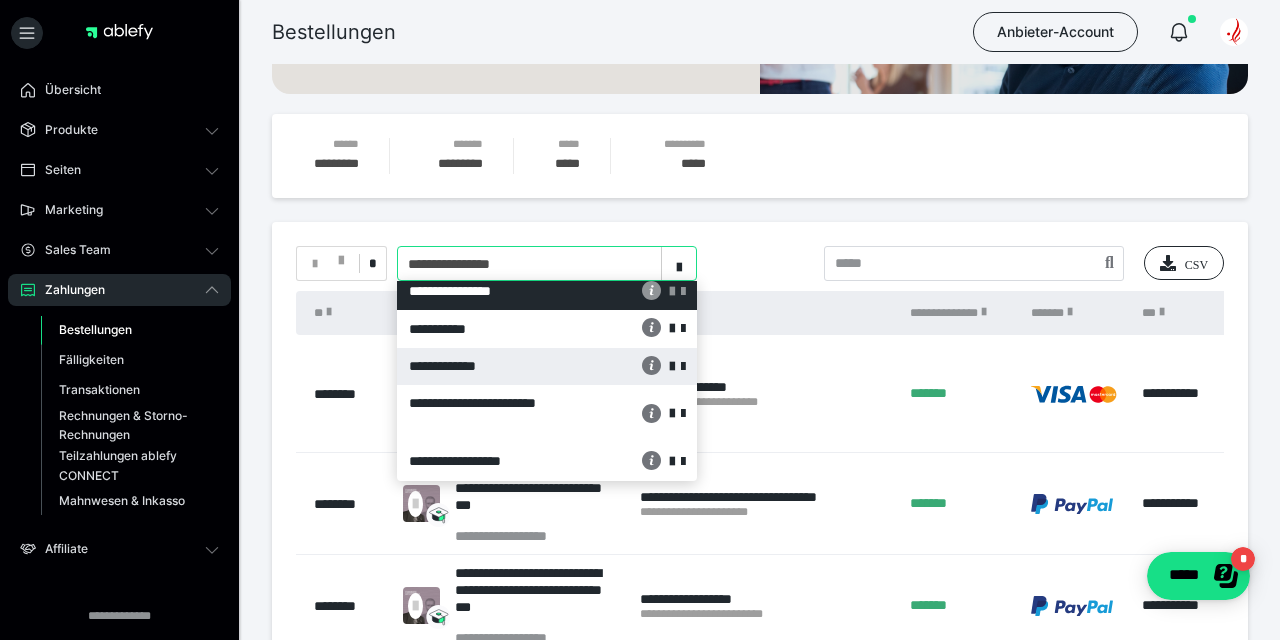click on "**********" at bounding box center (493, 366) 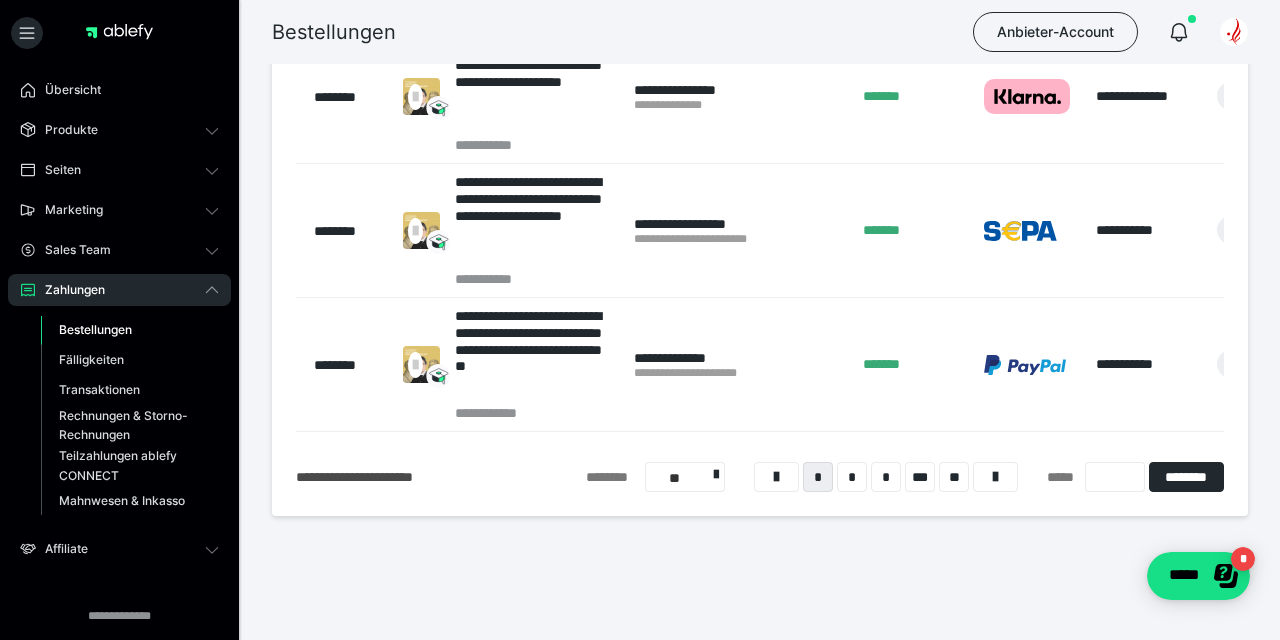 scroll, scrollTop: 1496, scrollLeft: 0, axis: vertical 